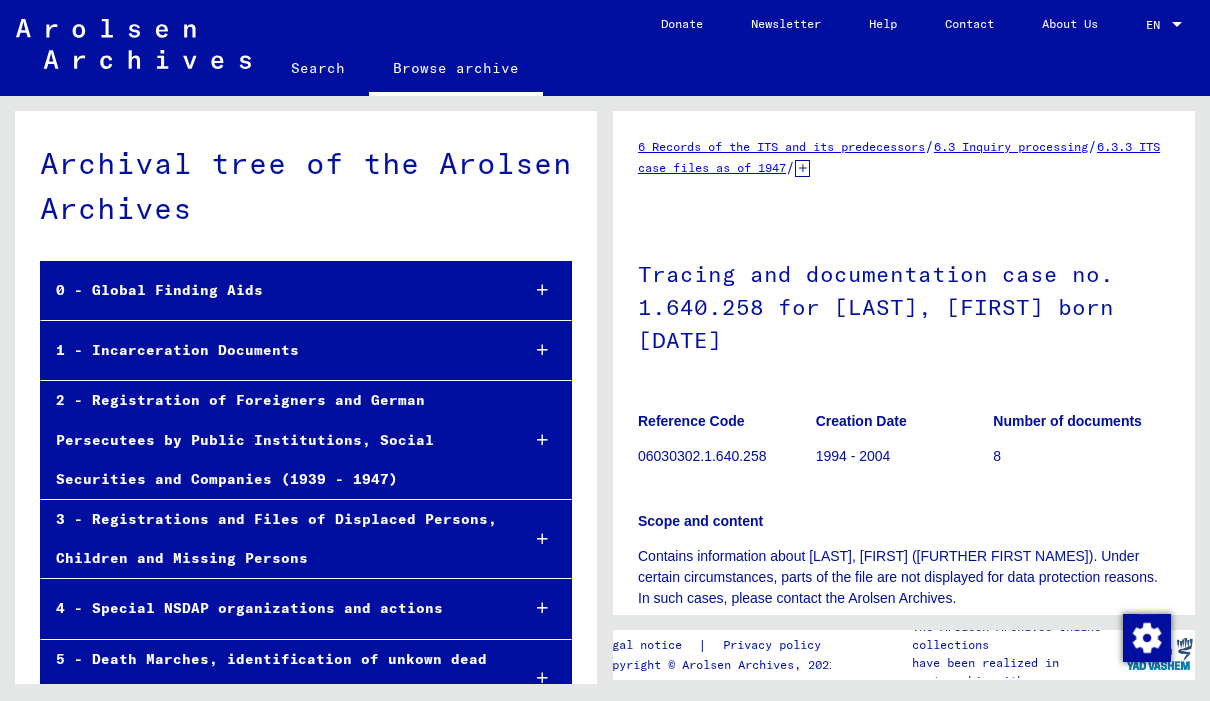 scroll, scrollTop: 1, scrollLeft: 0, axis: vertical 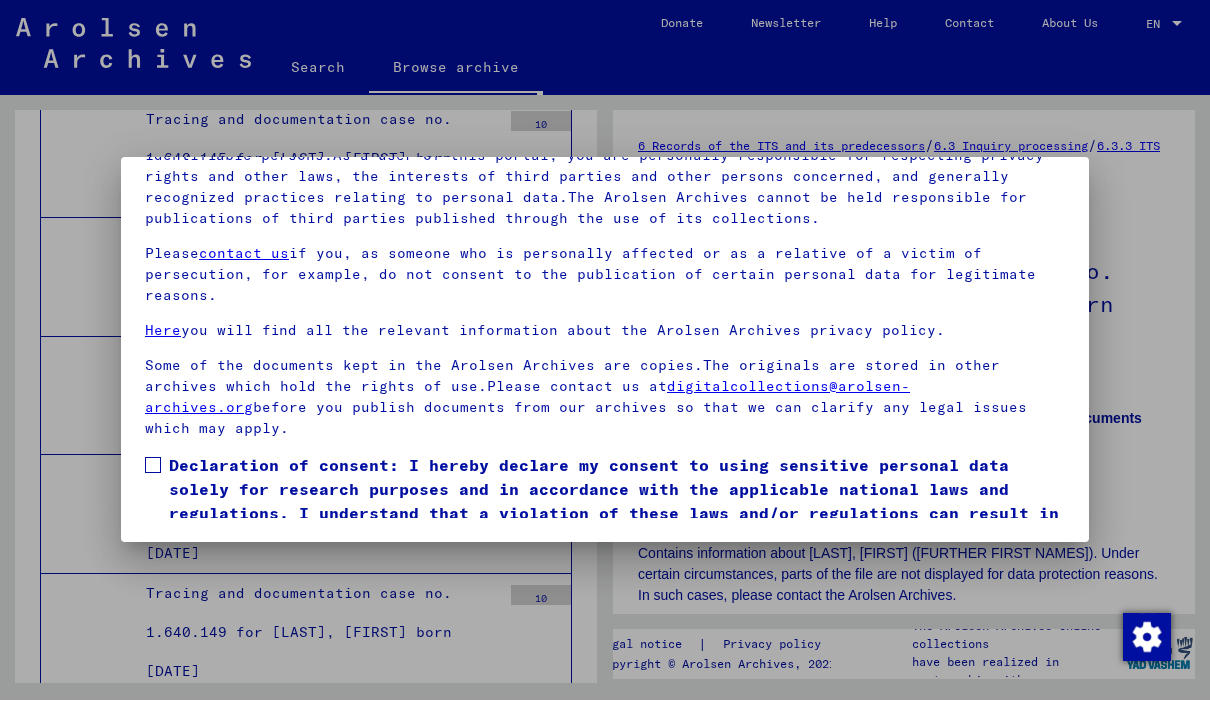 click at bounding box center [153, 466] 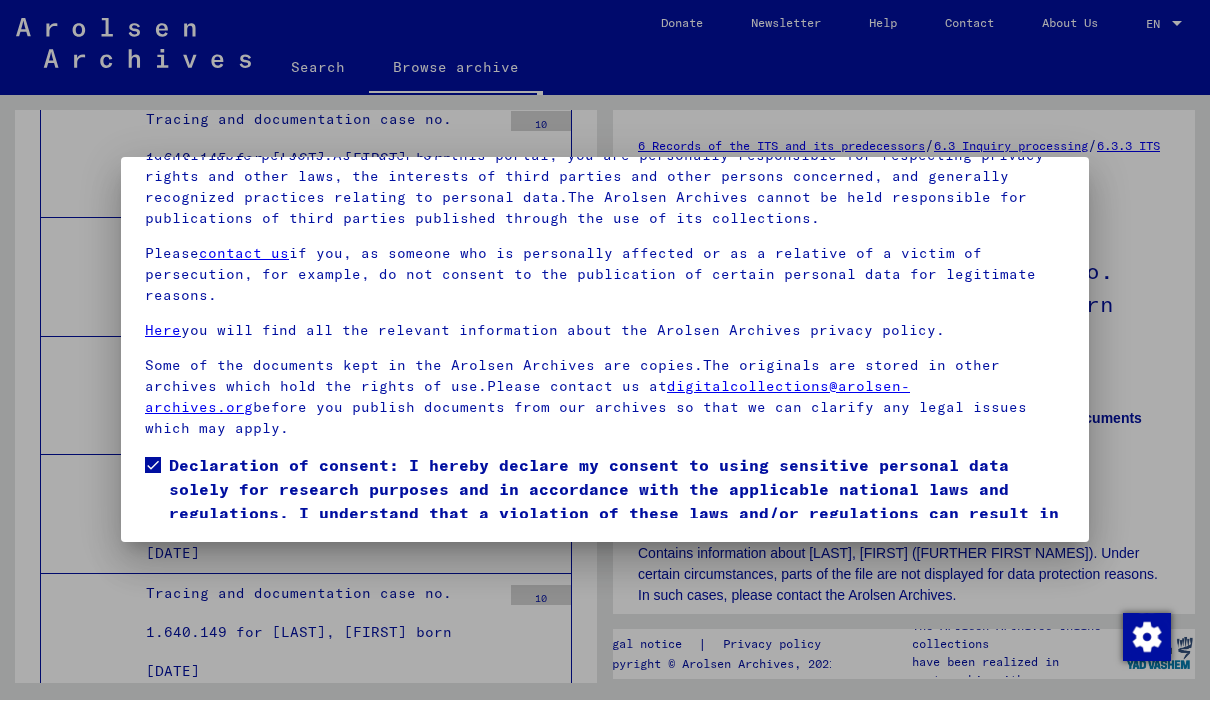 click on "I agree" at bounding box center (193, 579) 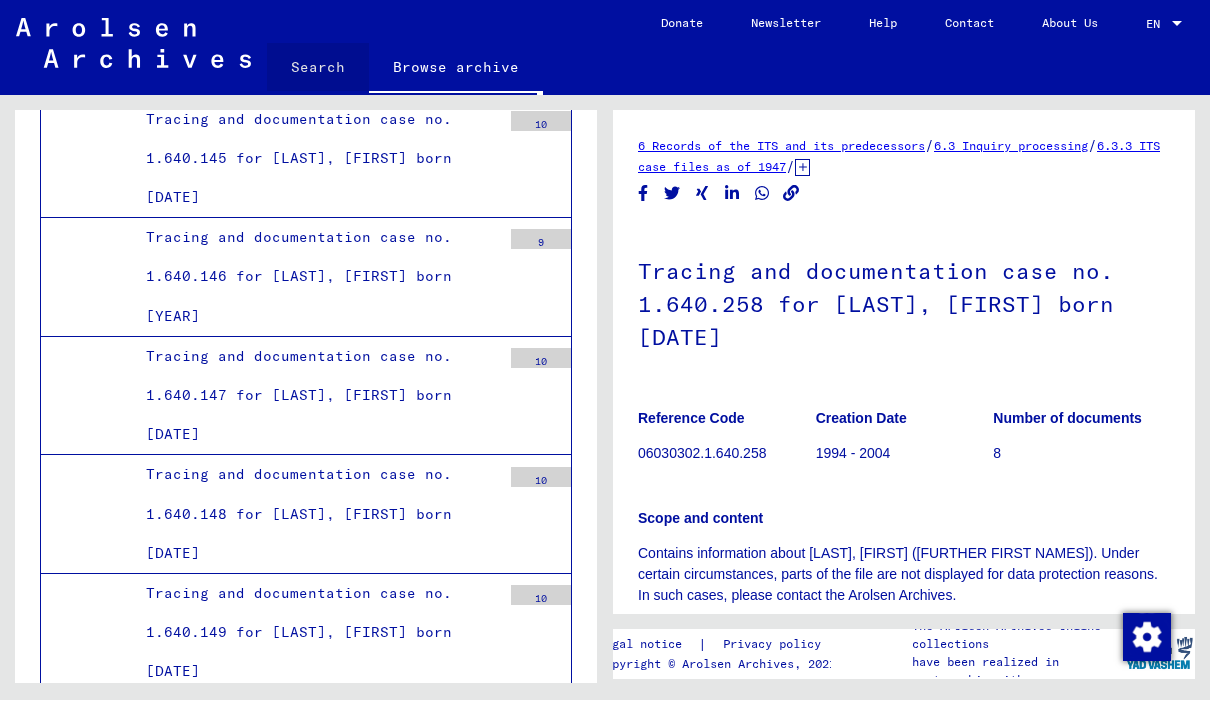 click on "Search" 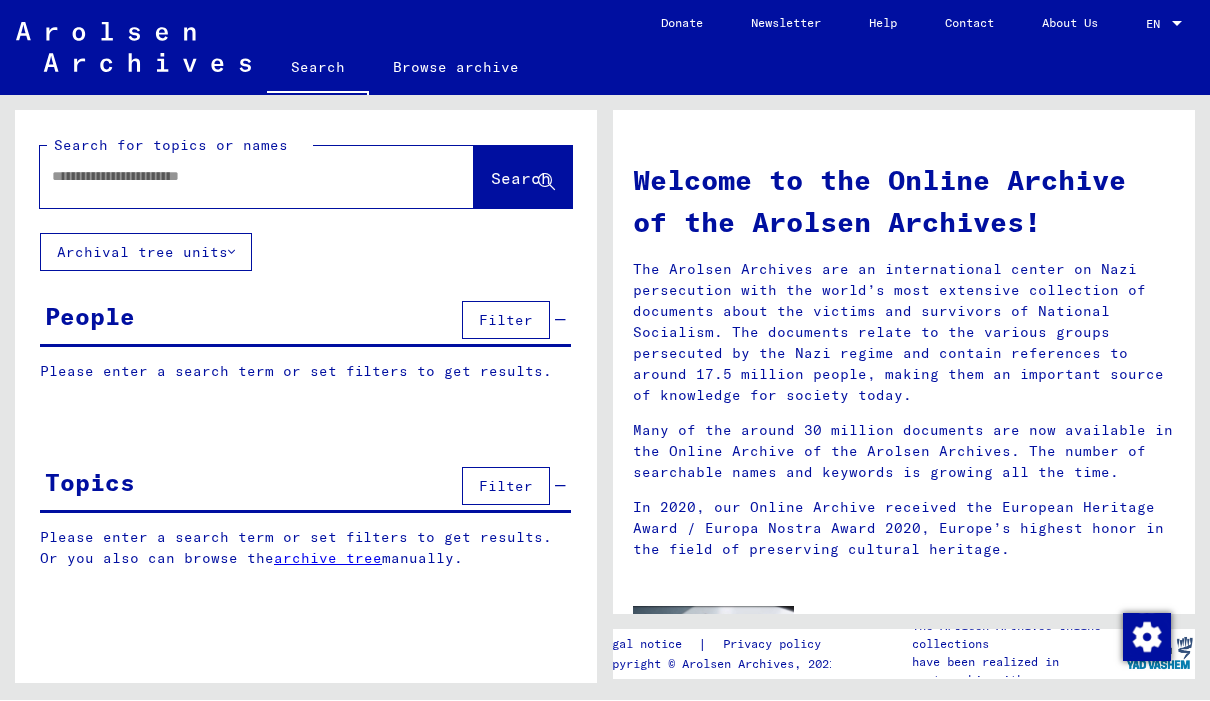 click at bounding box center (233, 177) 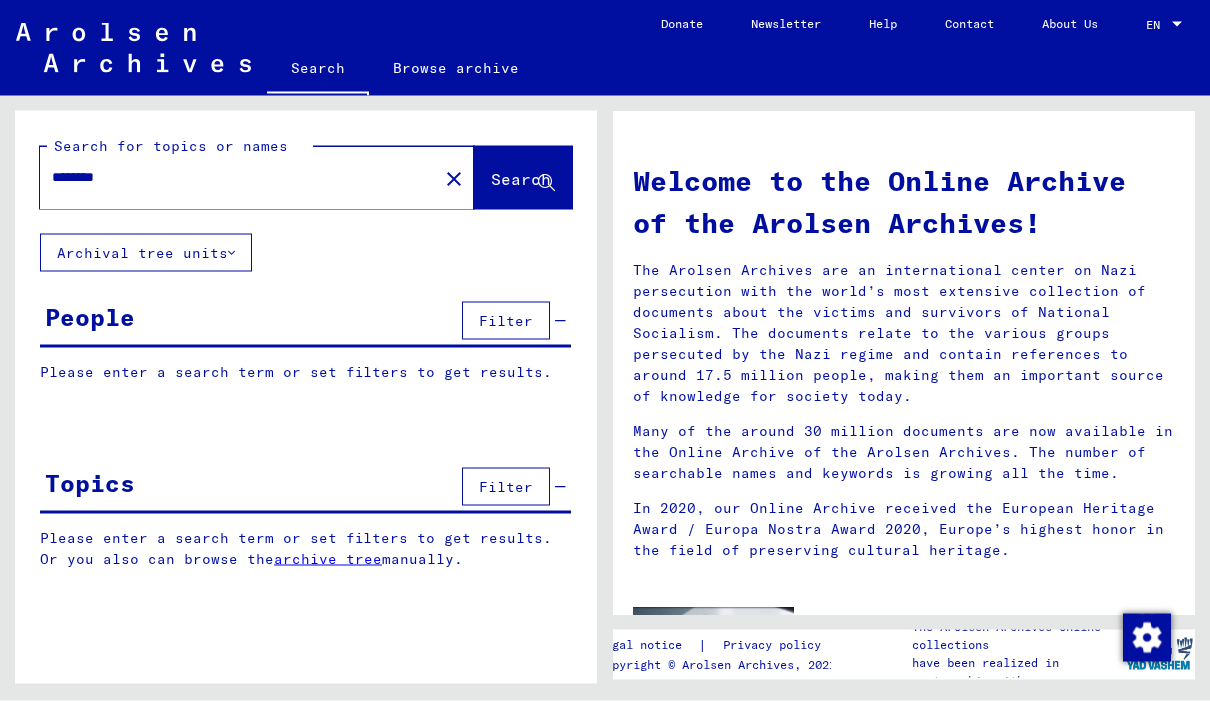 type on "********" 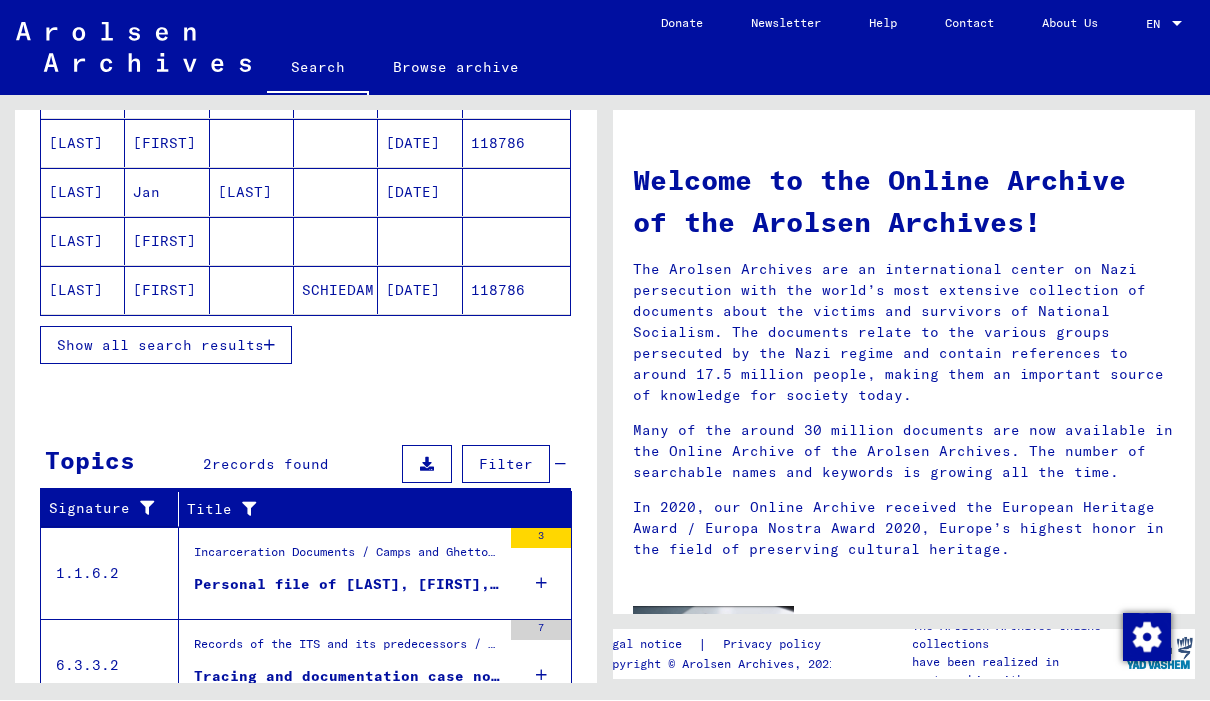 scroll, scrollTop: 333, scrollLeft: 0, axis: vertical 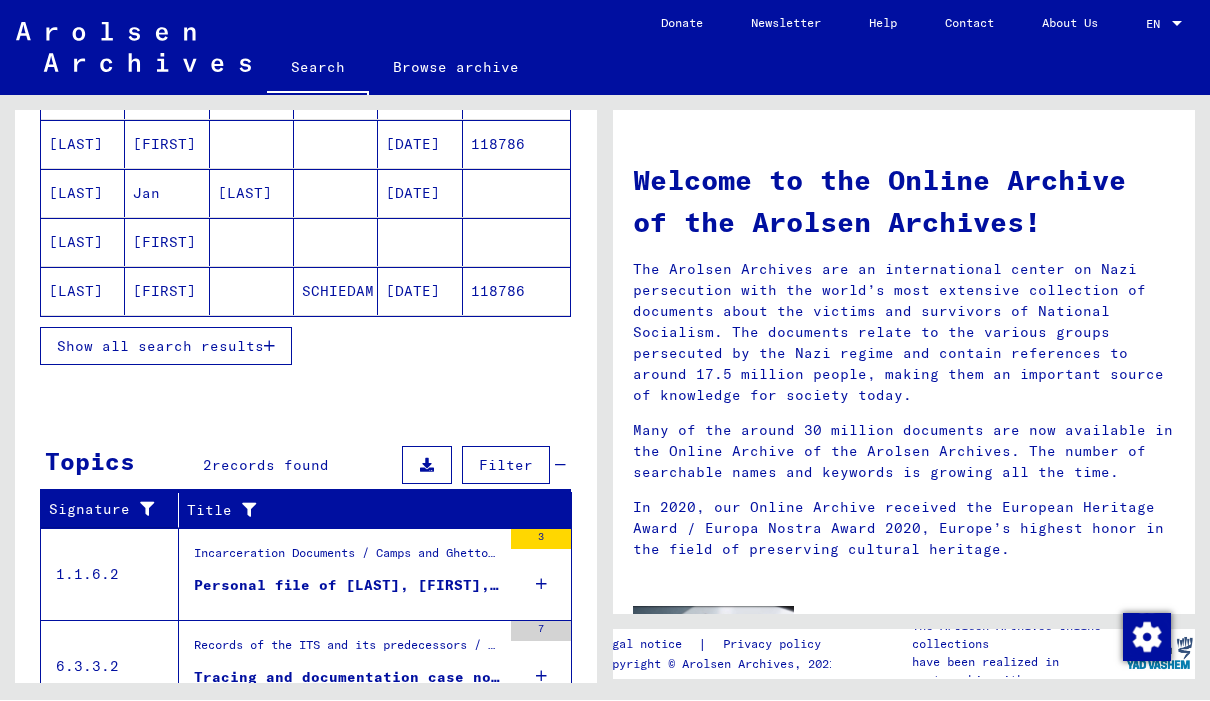 click on "Personal file of [LAST], [FIRST], born on [DATE]" at bounding box center [347, 586] 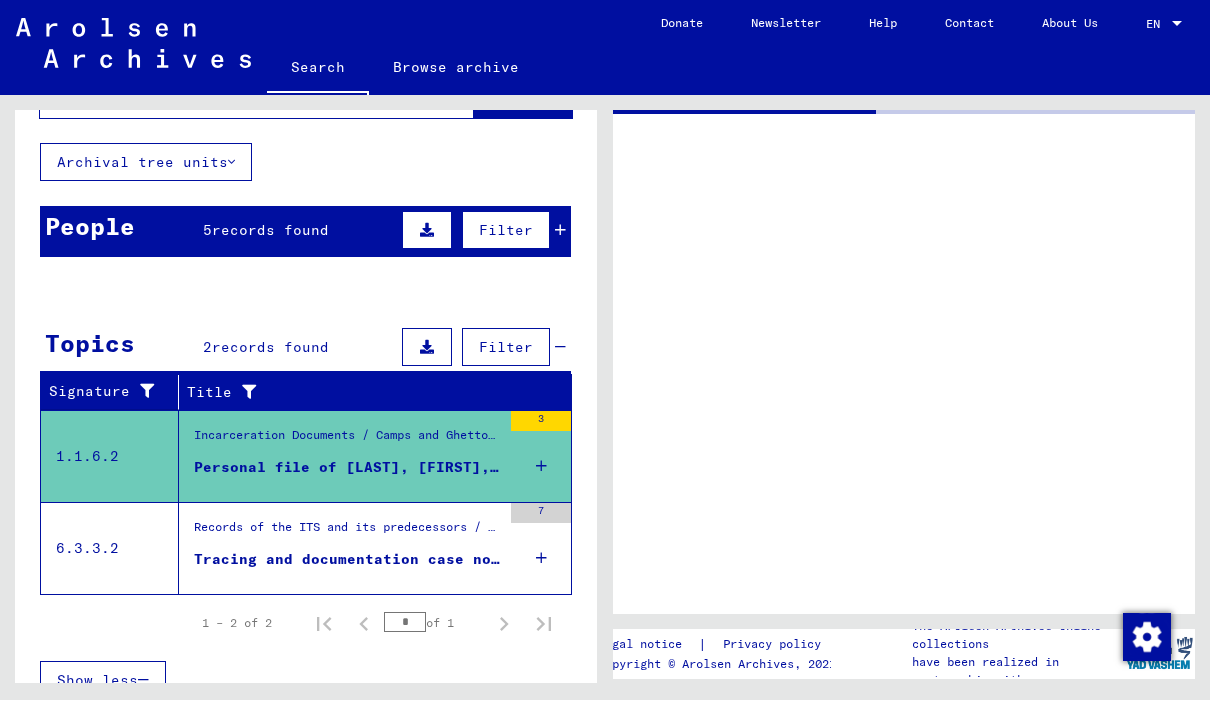 scroll, scrollTop: 28, scrollLeft: 0, axis: vertical 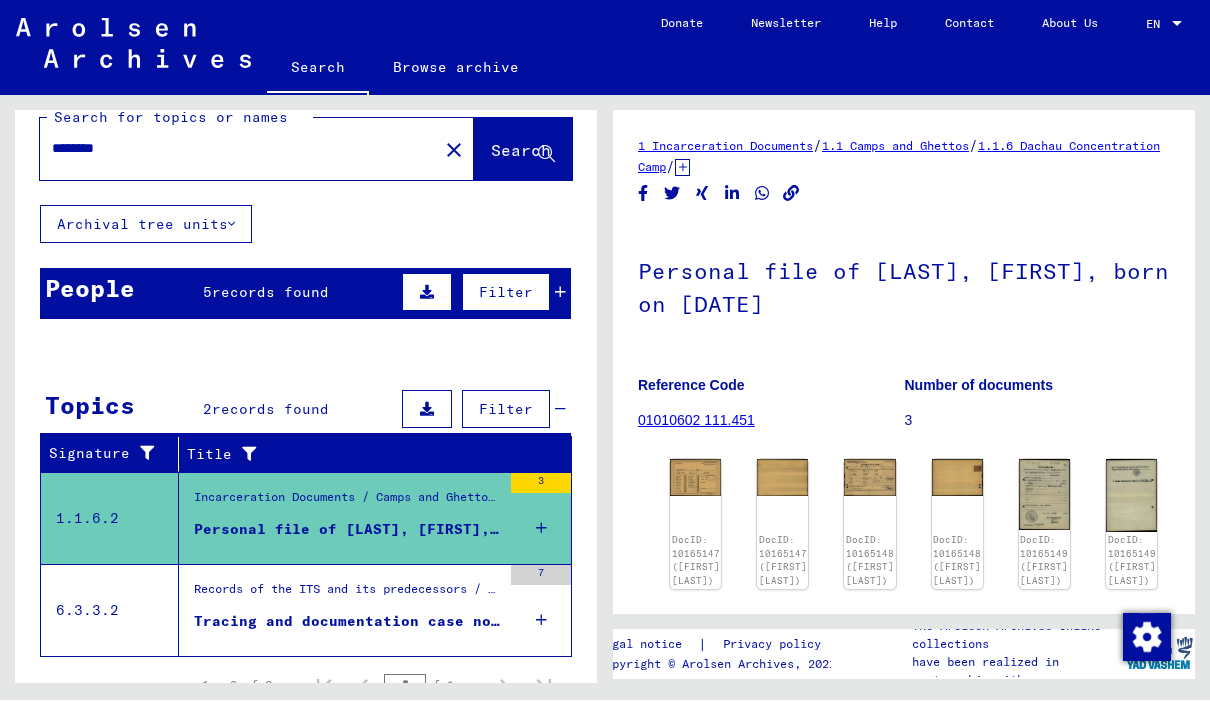click 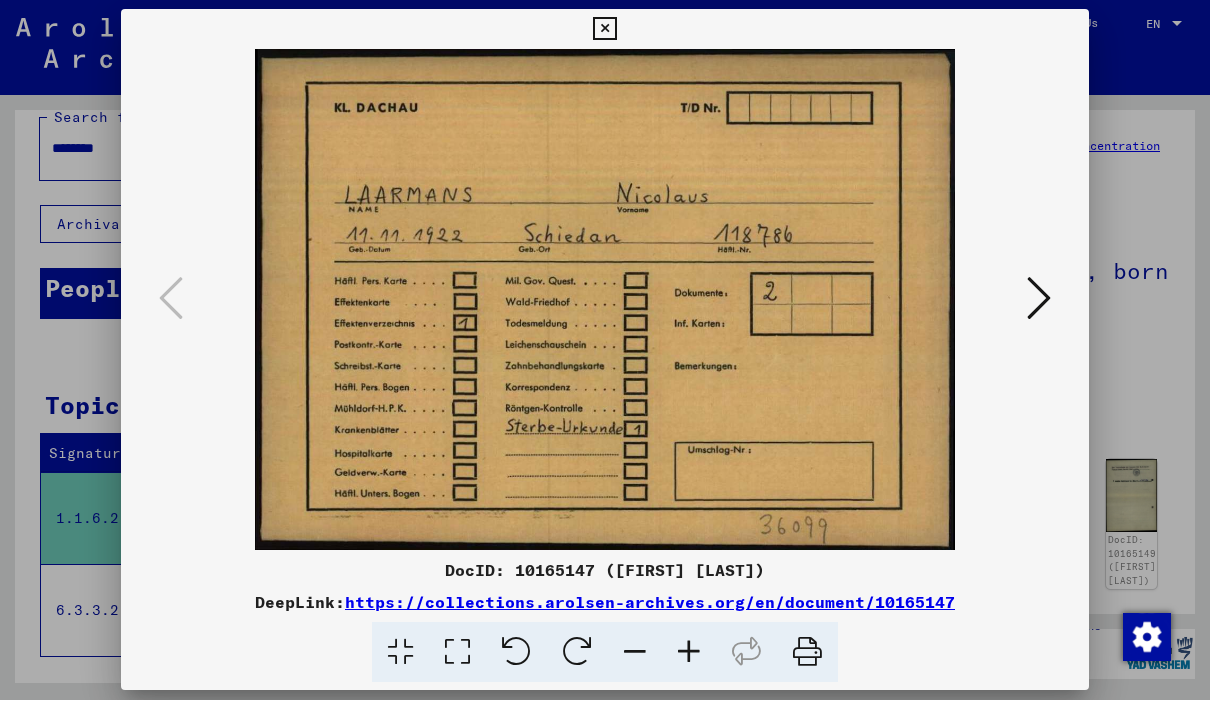 click at bounding box center (1039, 299) 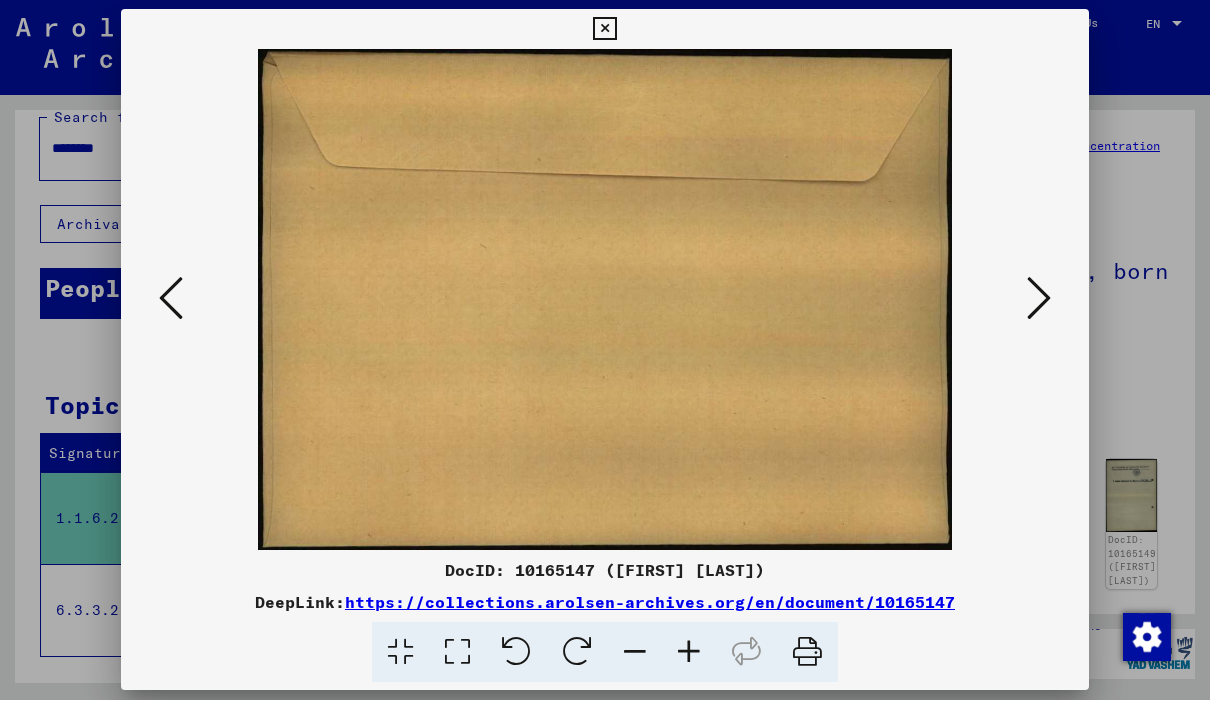 click at bounding box center (1039, 299) 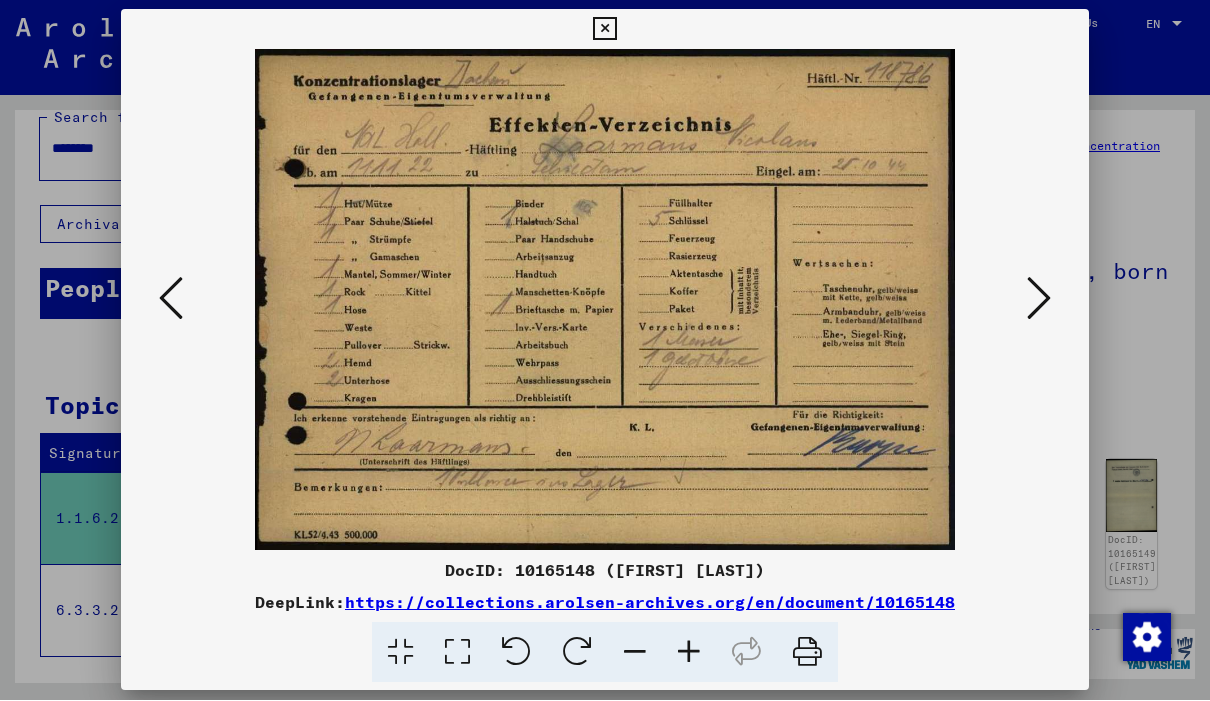 click at bounding box center [1039, 299] 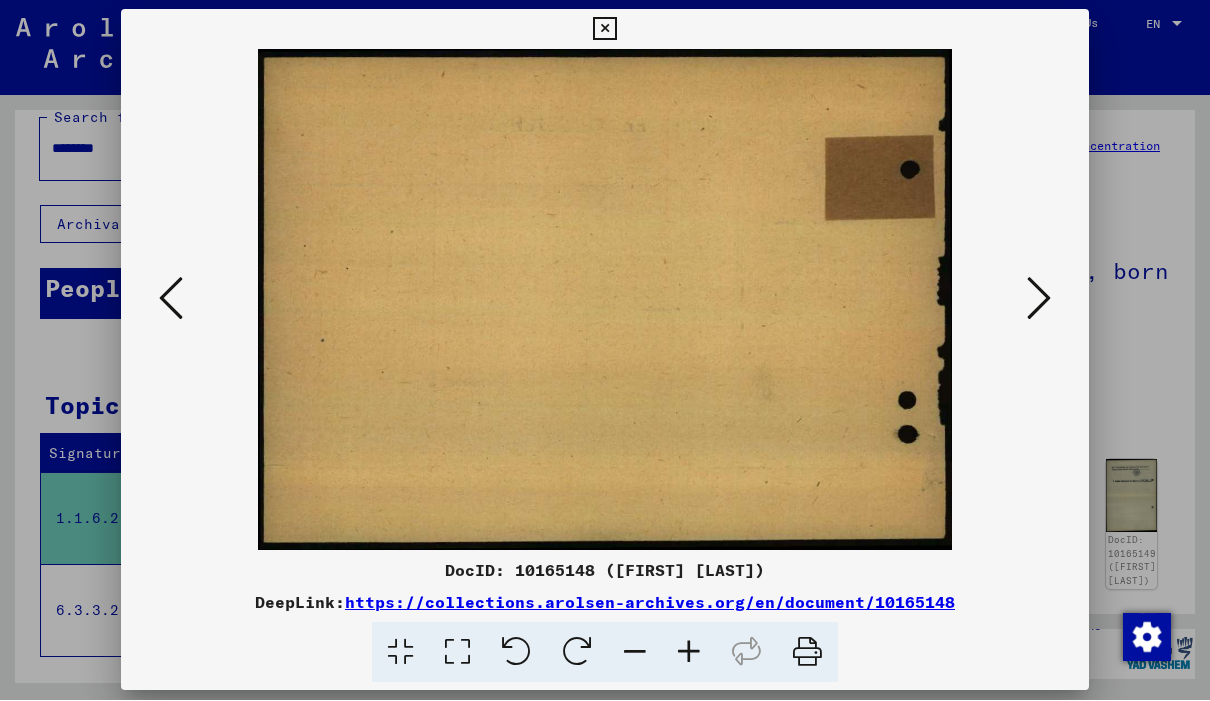 click at bounding box center (1039, 299) 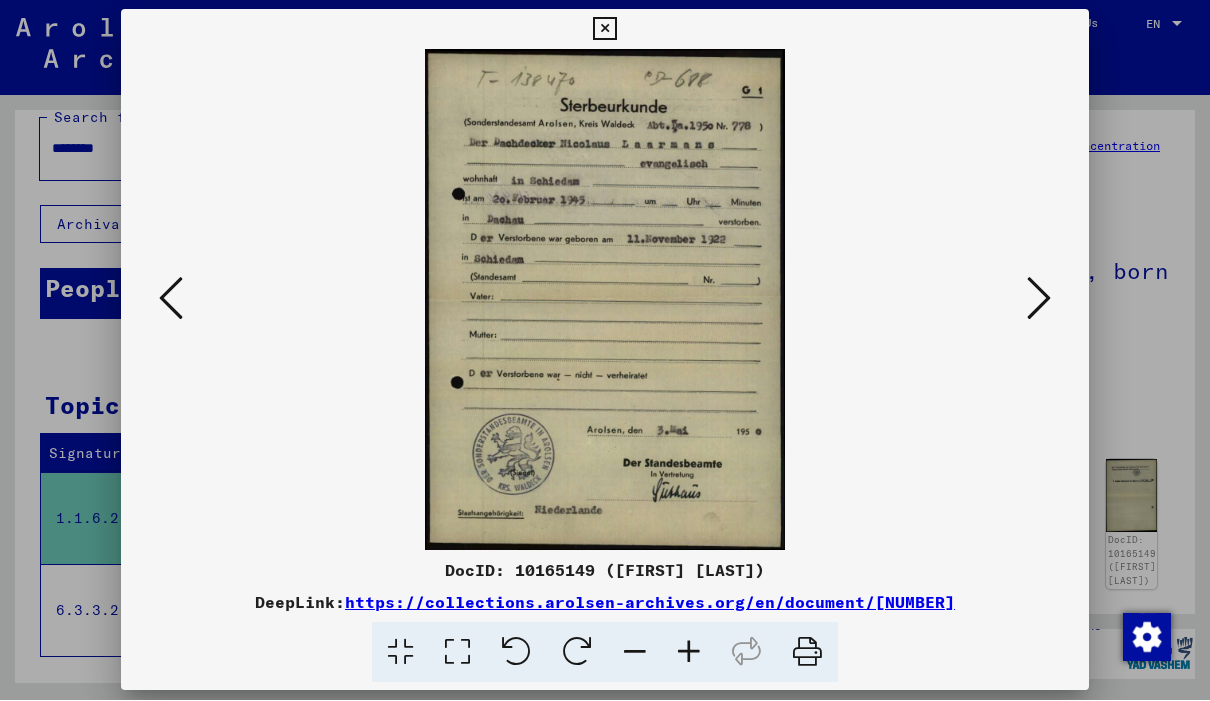 click at bounding box center [604, 30] 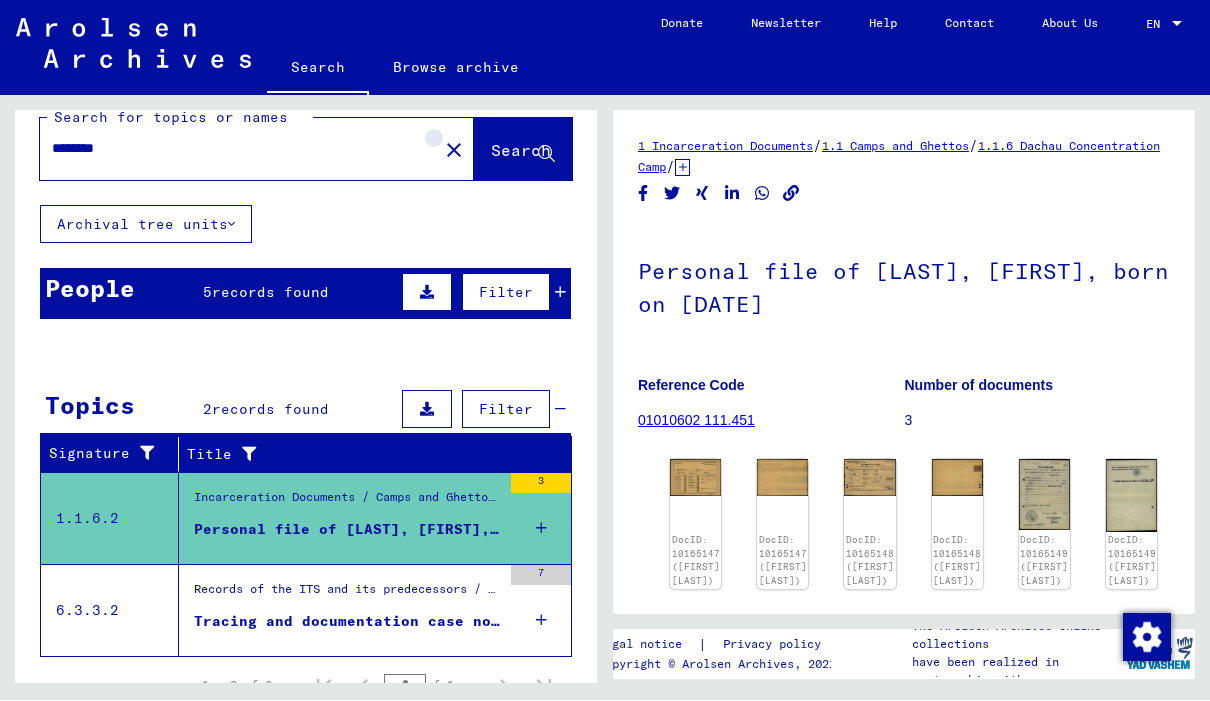 click on "close" 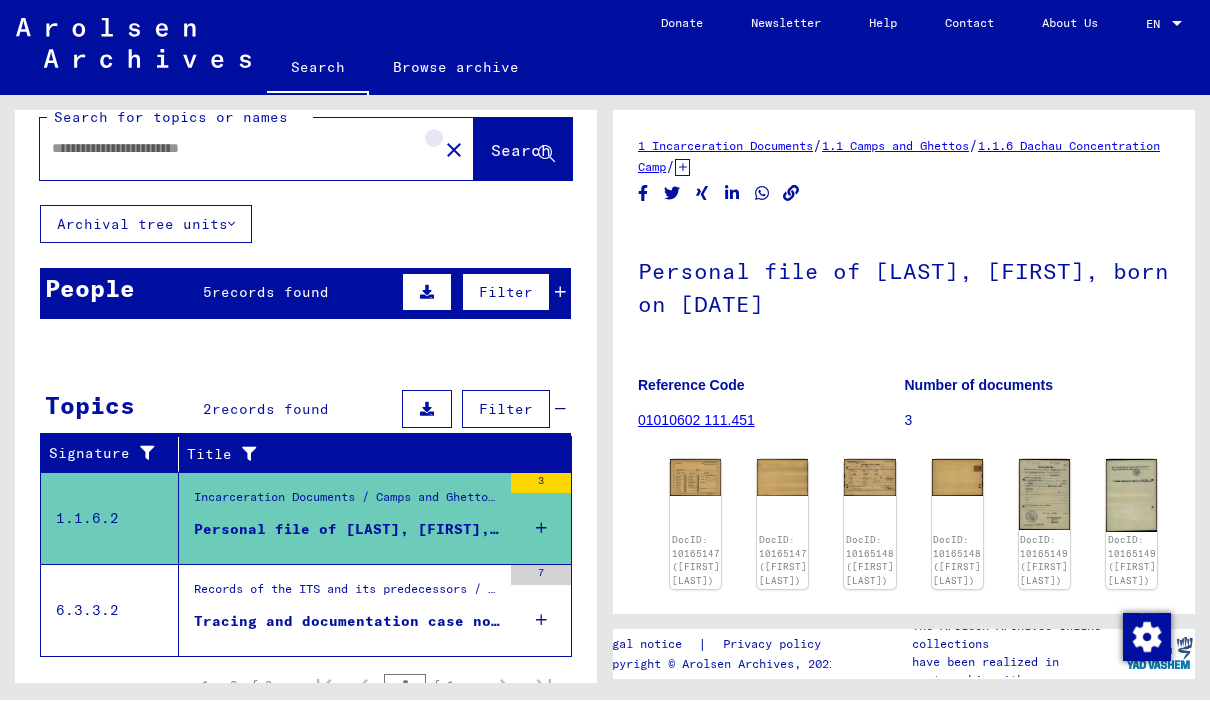 scroll, scrollTop: 0, scrollLeft: 0, axis: both 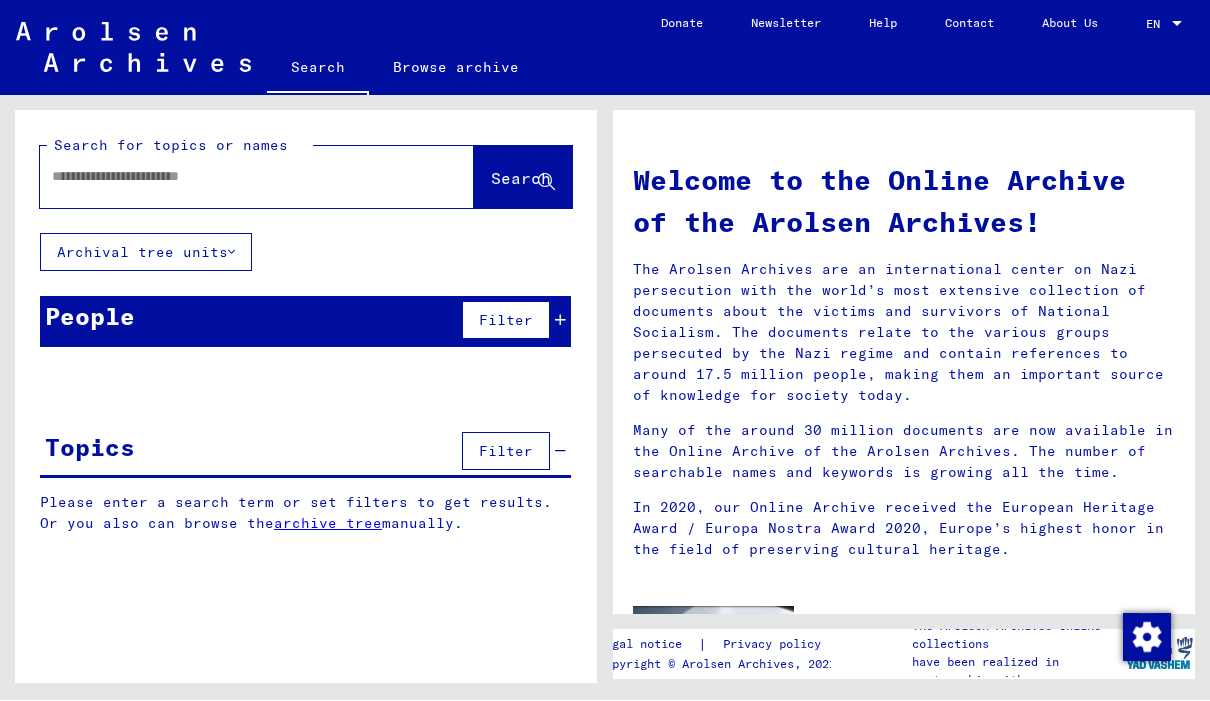 click at bounding box center [233, 177] 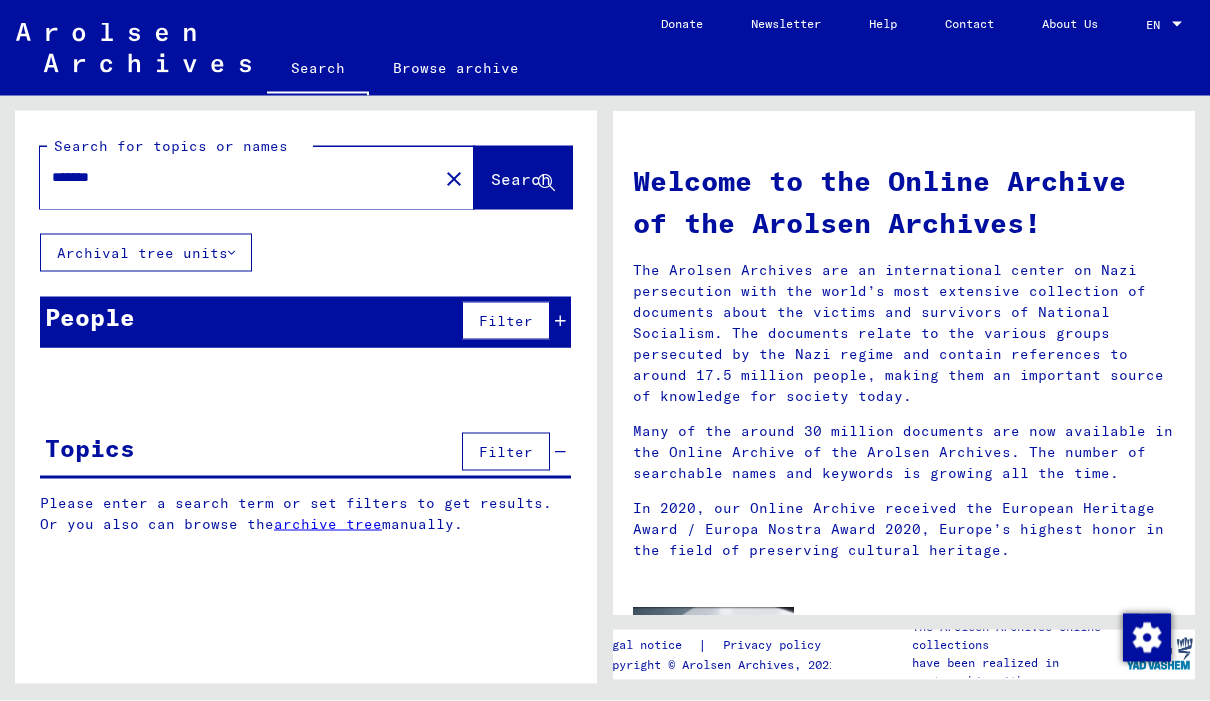 type on "*******" 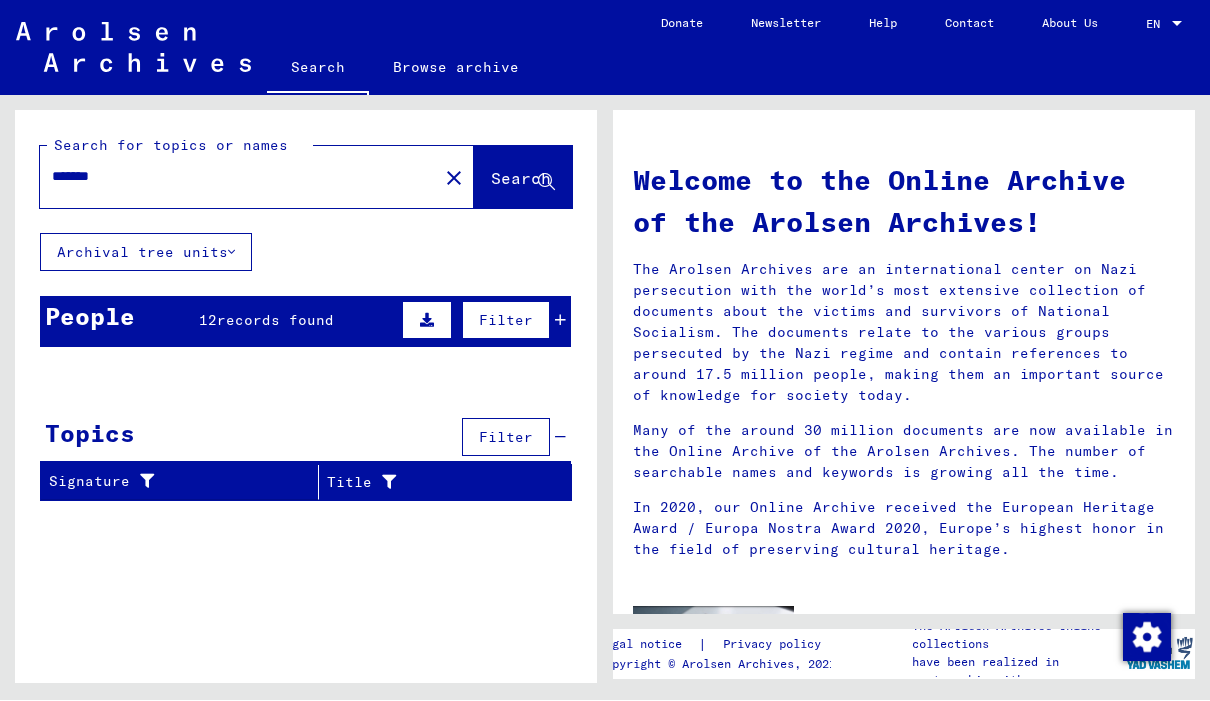 click on "records found" at bounding box center [275, 321] 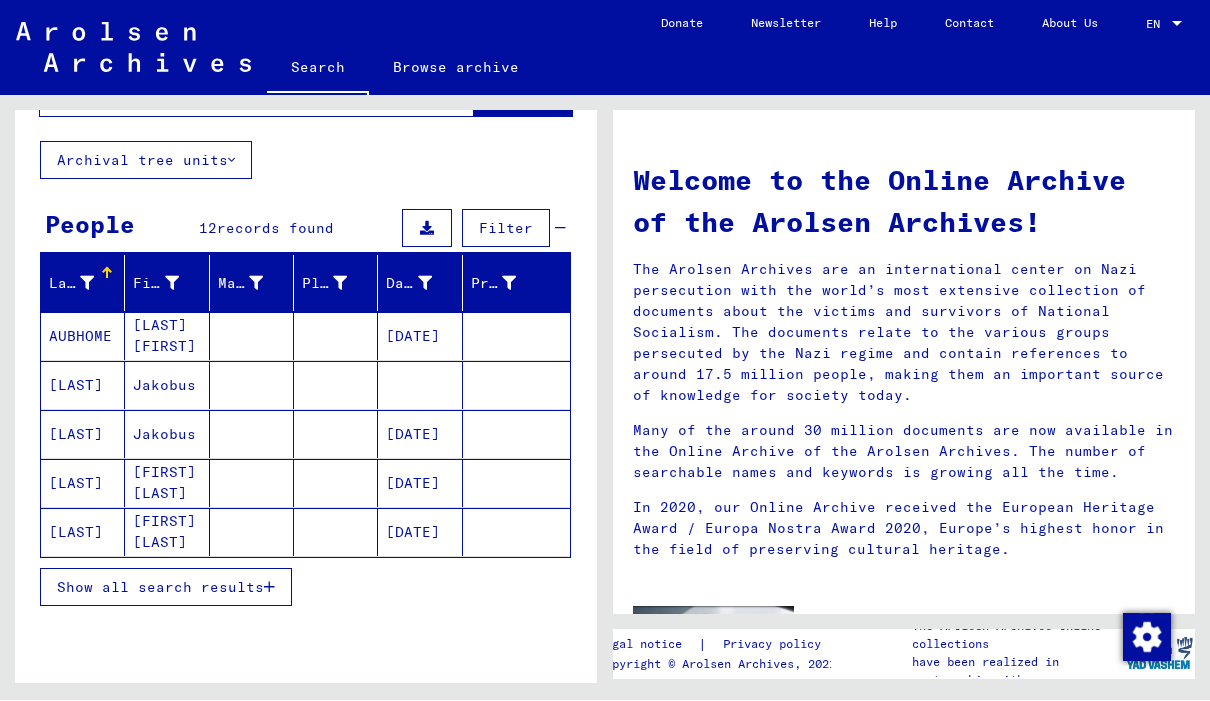 scroll, scrollTop: 91, scrollLeft: 0, axis: vertical 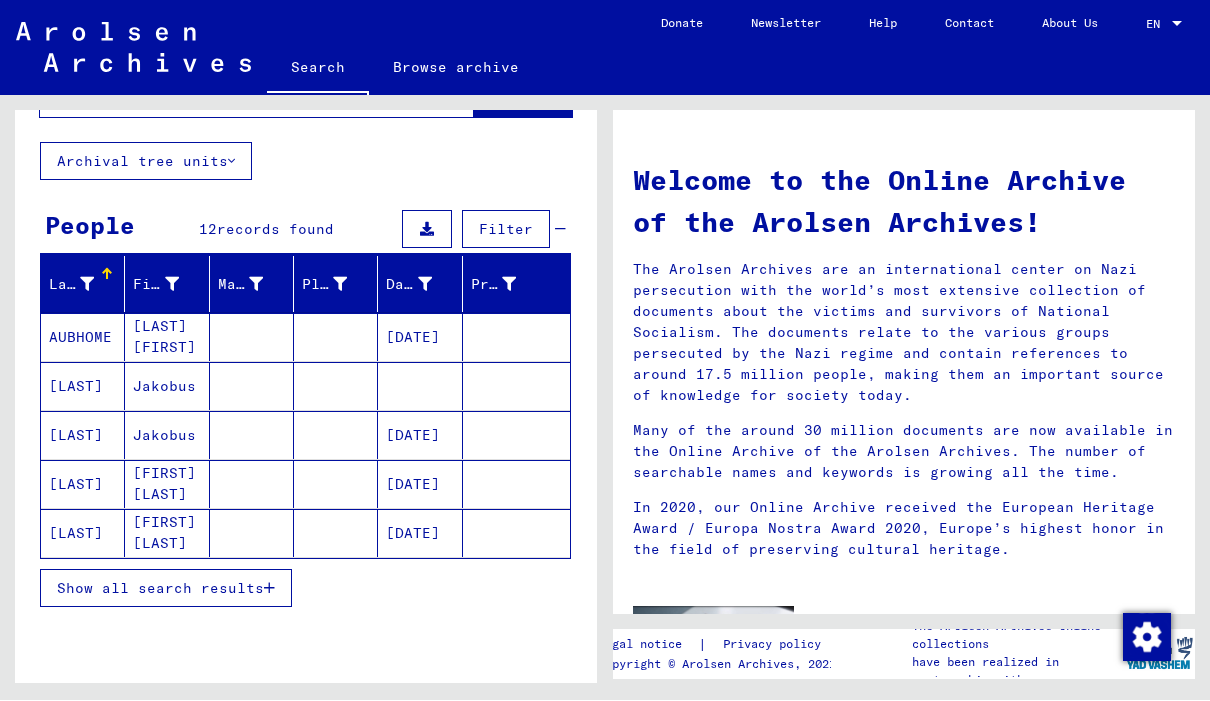 click on "Show all search results" at bounding box center [160, 589] 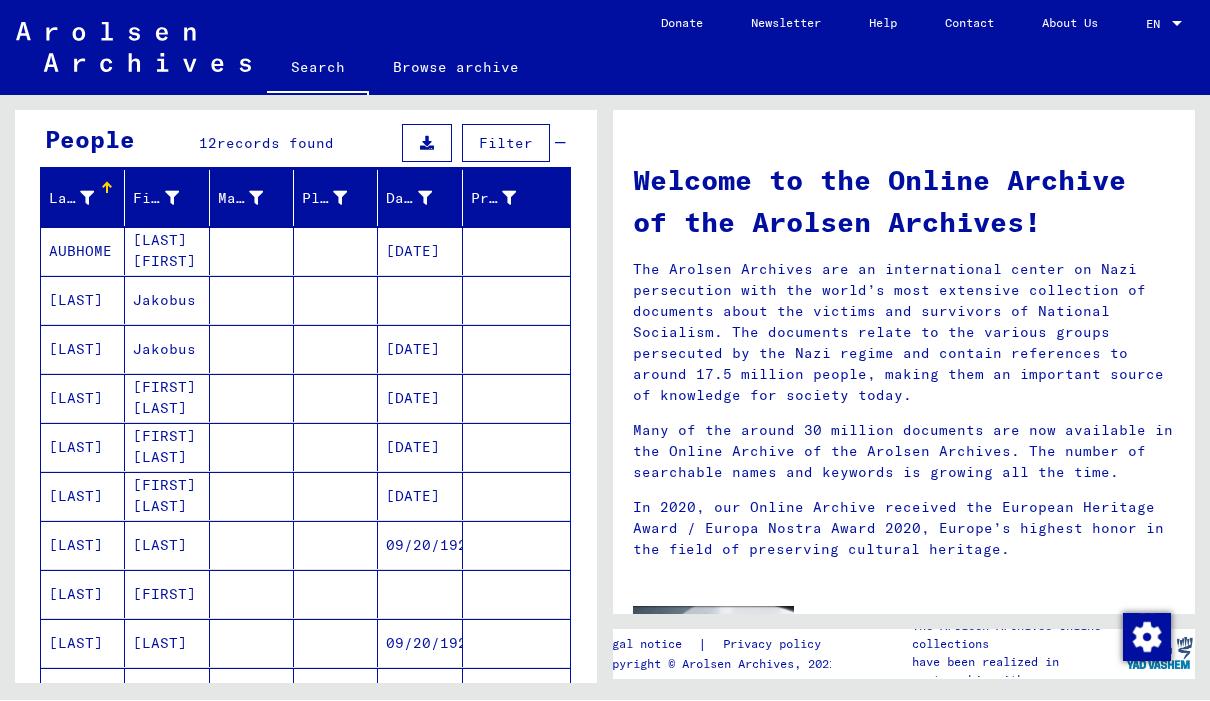 scroll, scrollTop: 178, scrollLeft: 0, axis: vertical 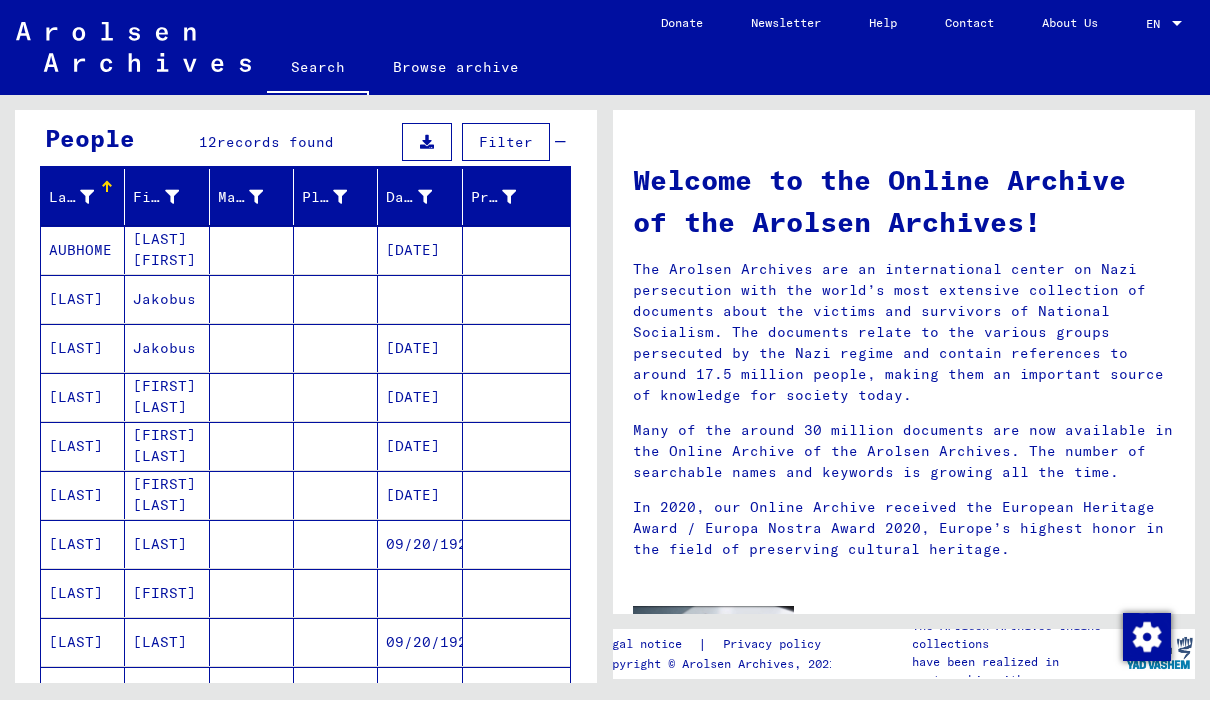 click on "[DATE]" at bounding box center [420, 300] 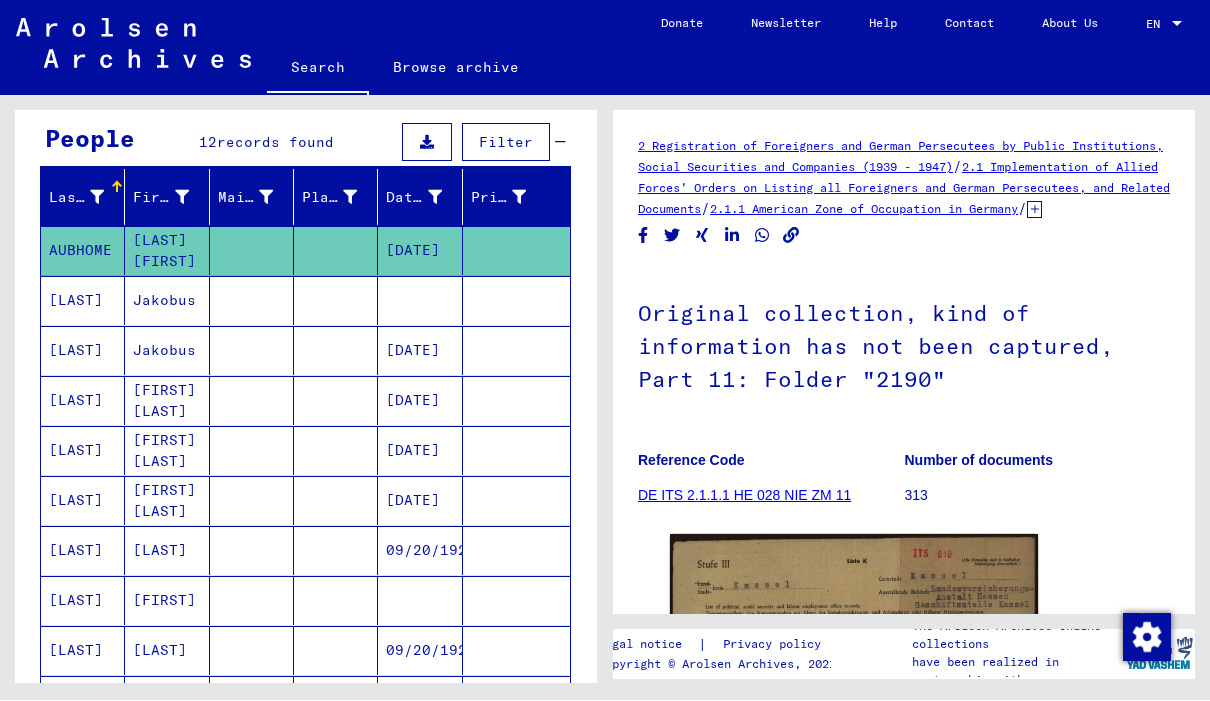 scroll, scrollTop: 0, scrollLeft: 0, axis: both 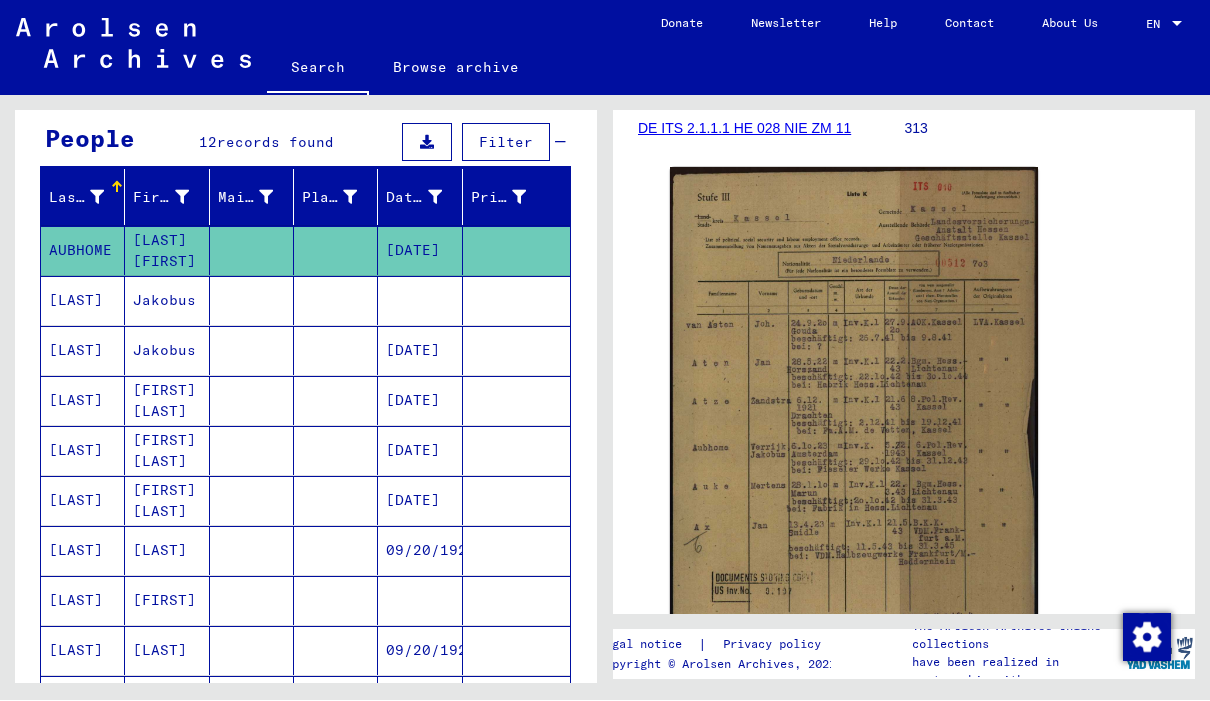 click 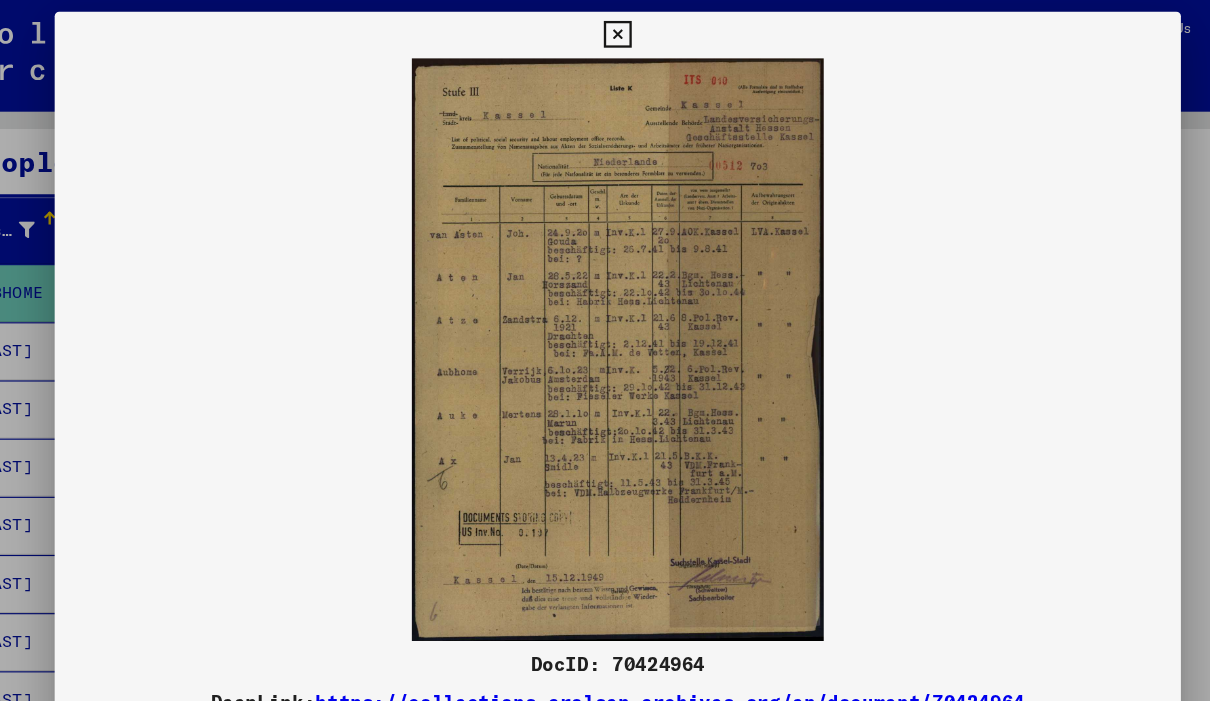 click at bounding box center (604, 30) 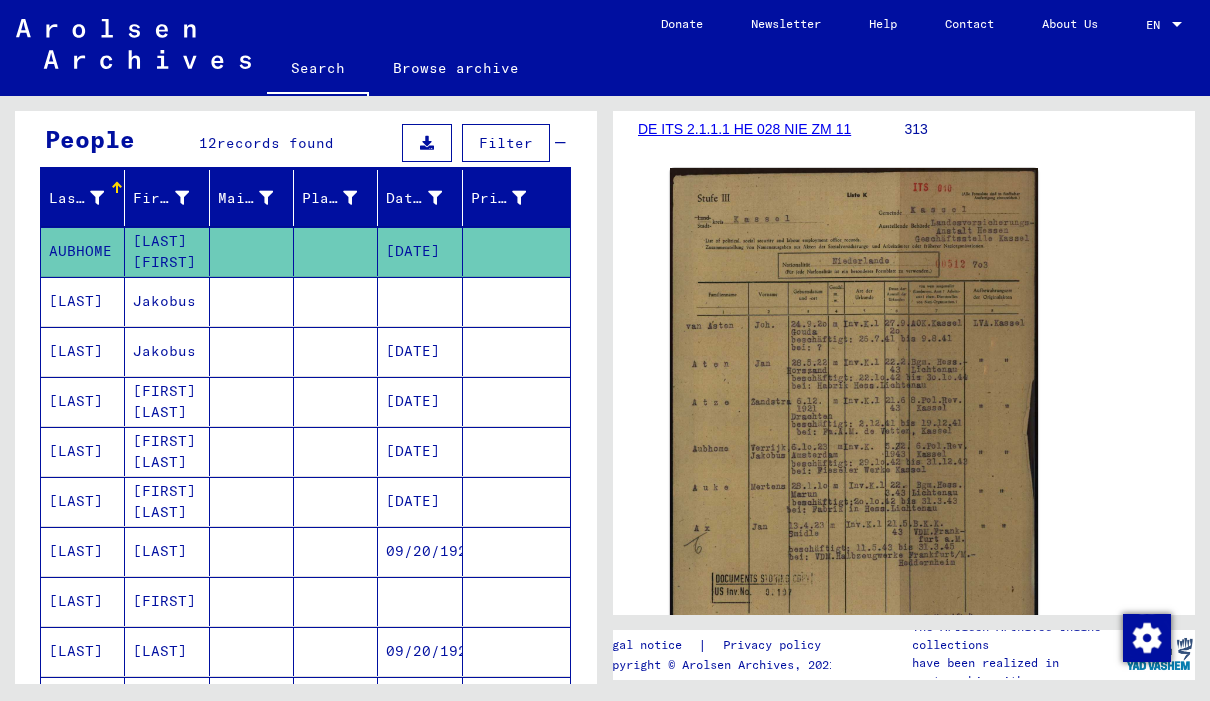 click on "[DATE]" at bounding box center [420, 401] 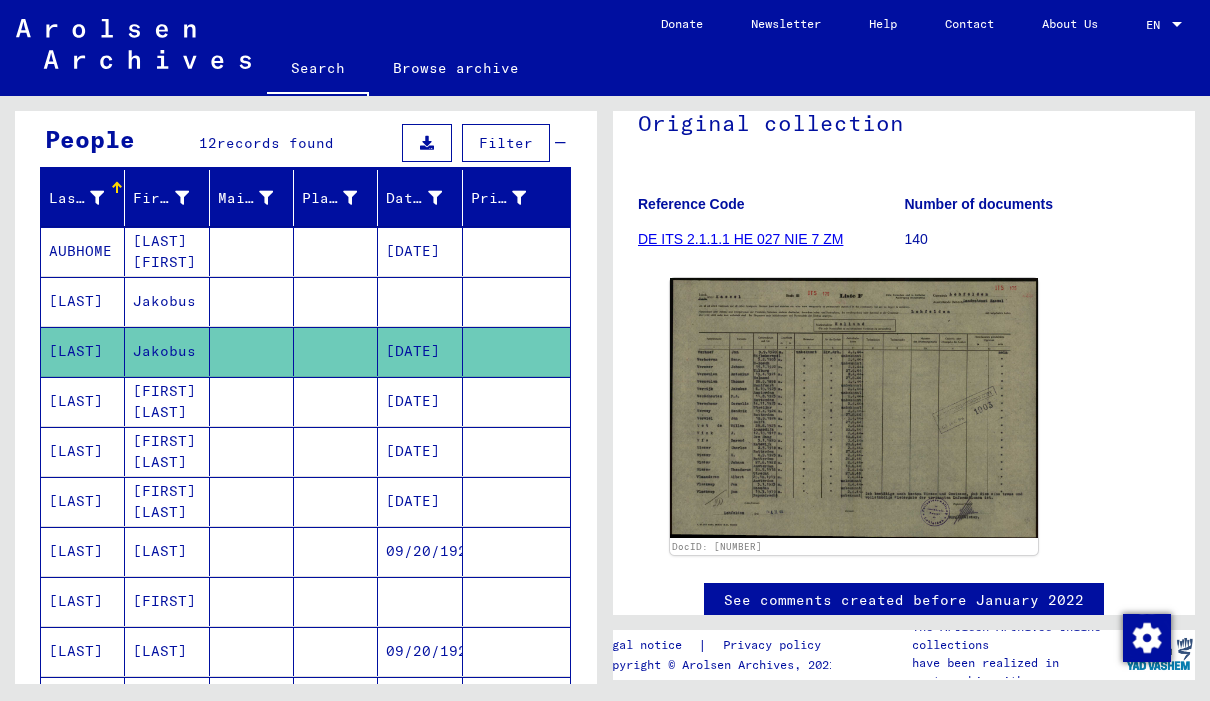 scroll, scrollTop: 242, scrollLeft: 0, axis: vertical 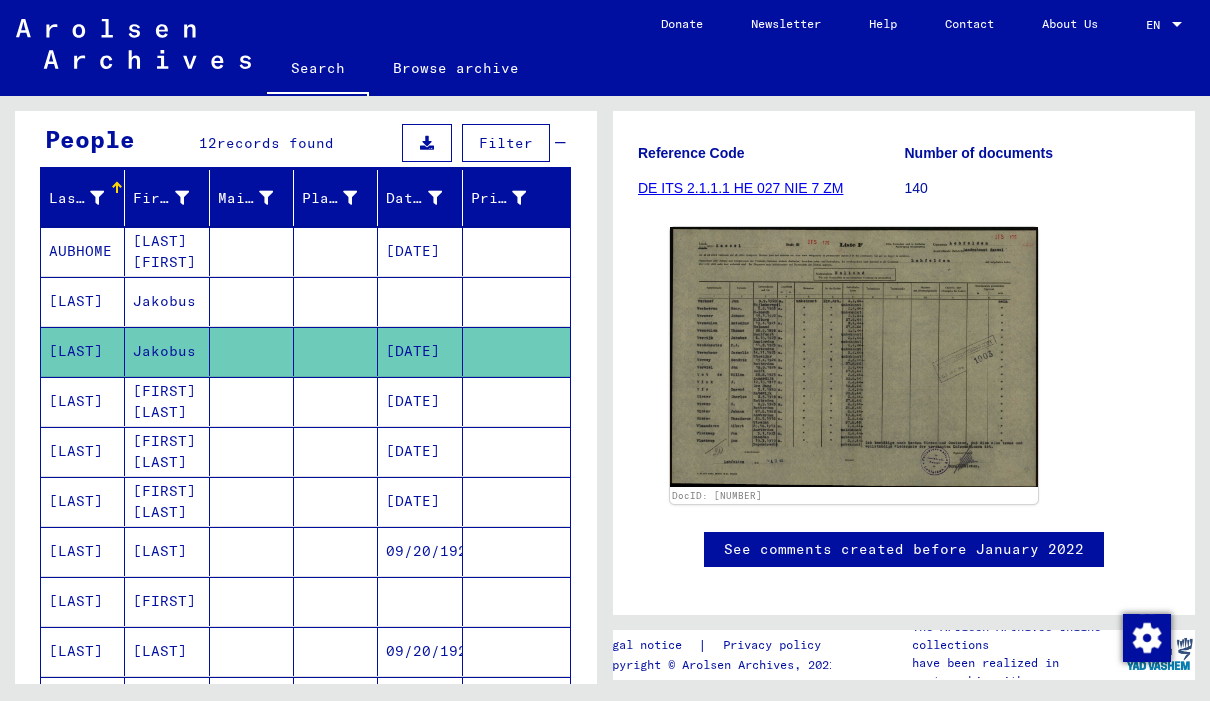 click 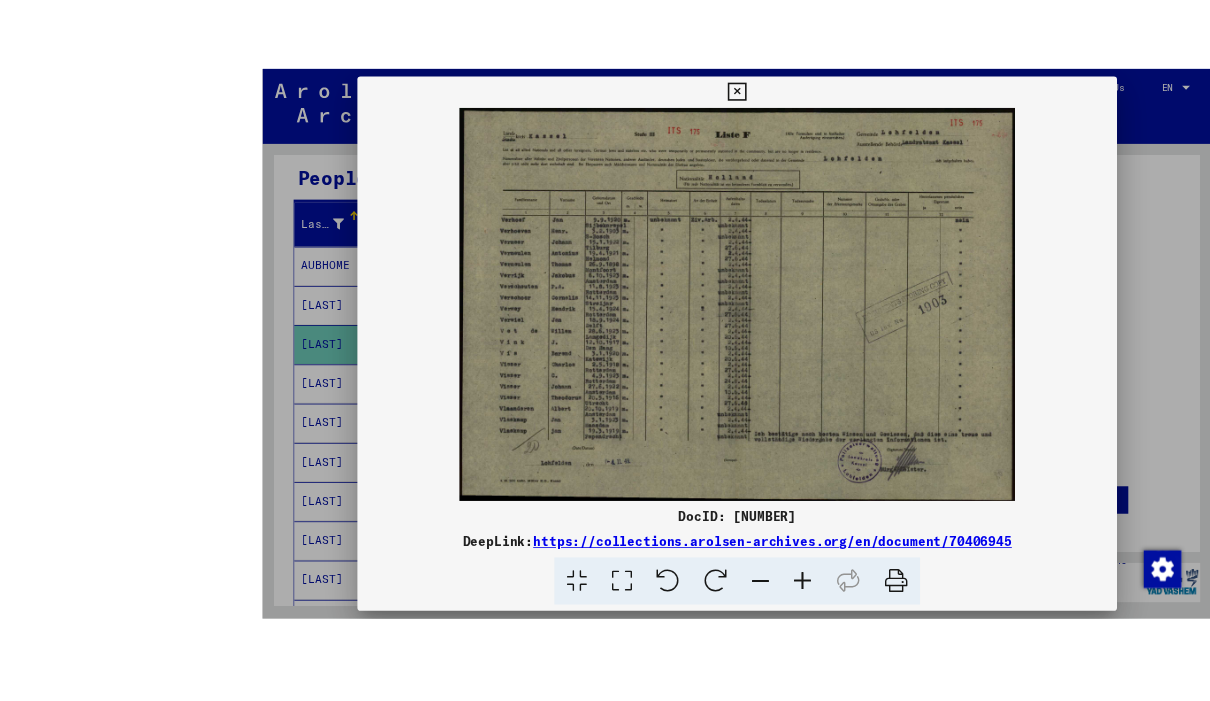 scroll, scrollTop: 71, scrollLeft: 0, axis: vertical 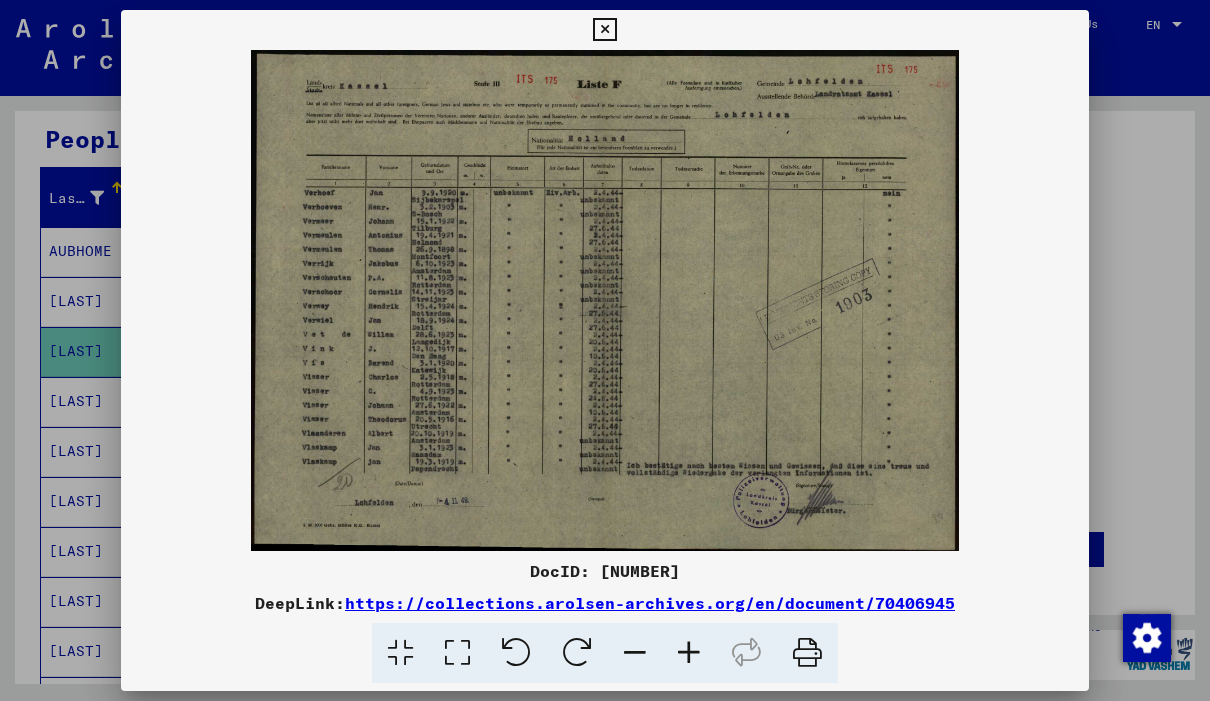 click at bounding box center [604, 30] 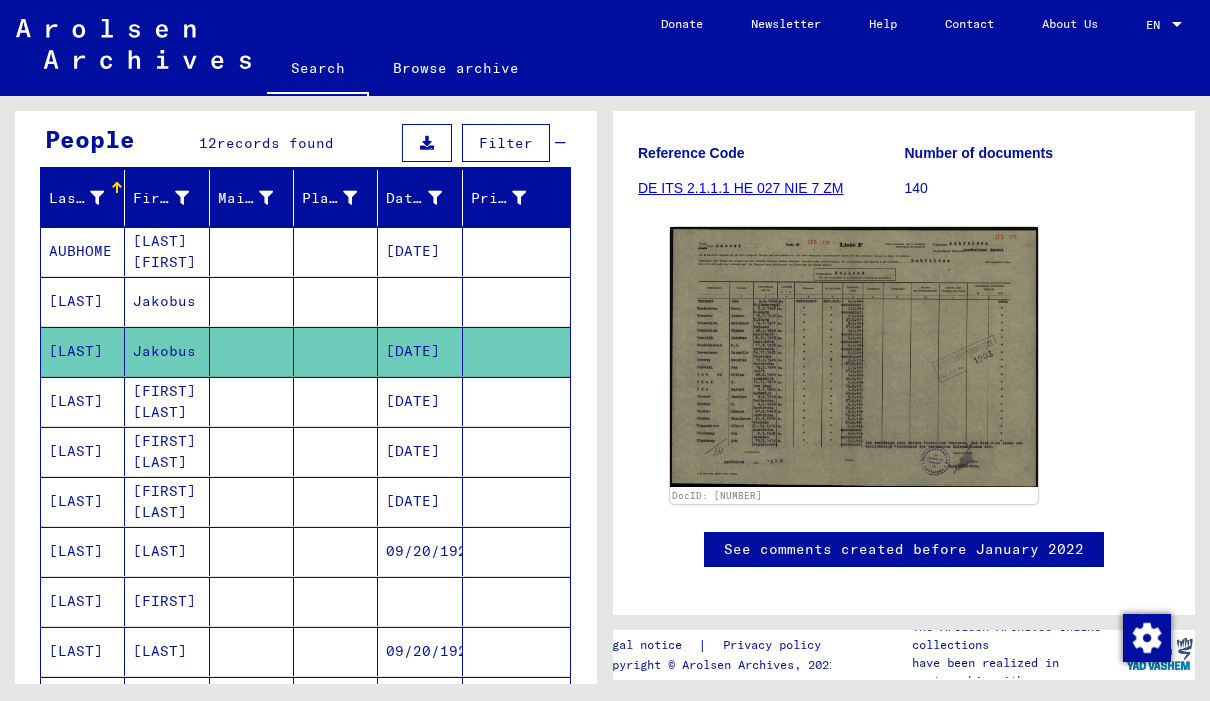 click on "09/20/1923" at bounding box center (420, 601) 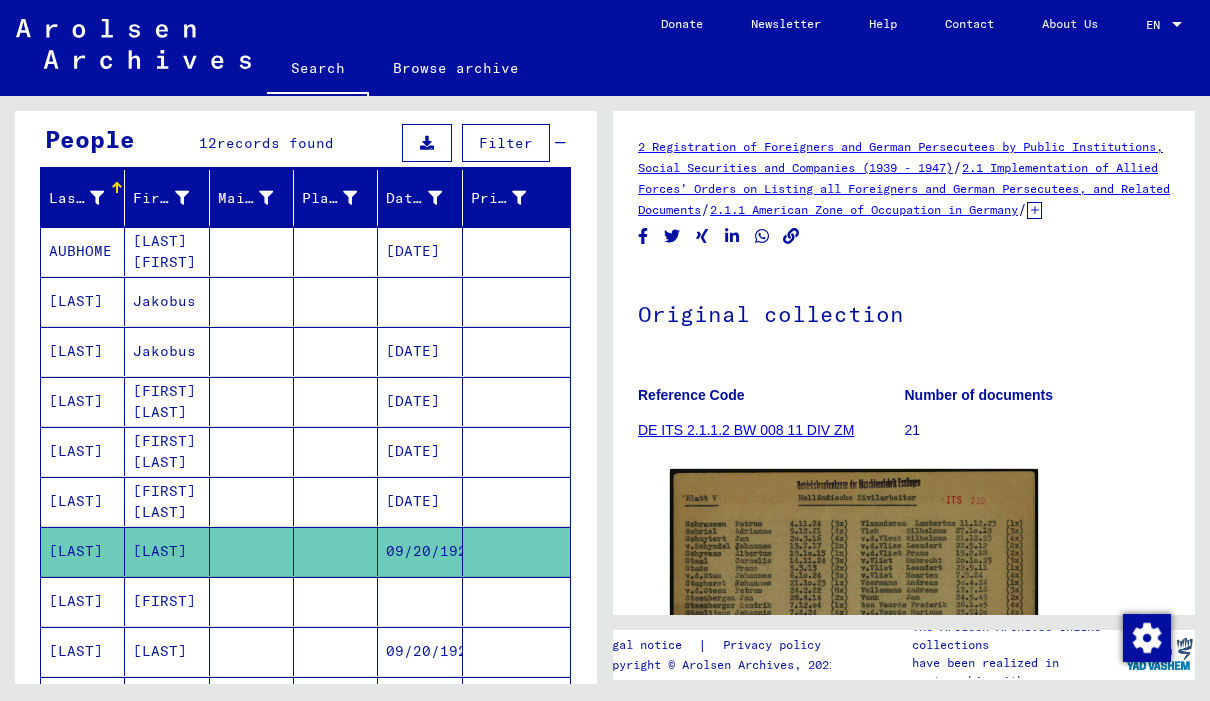 click 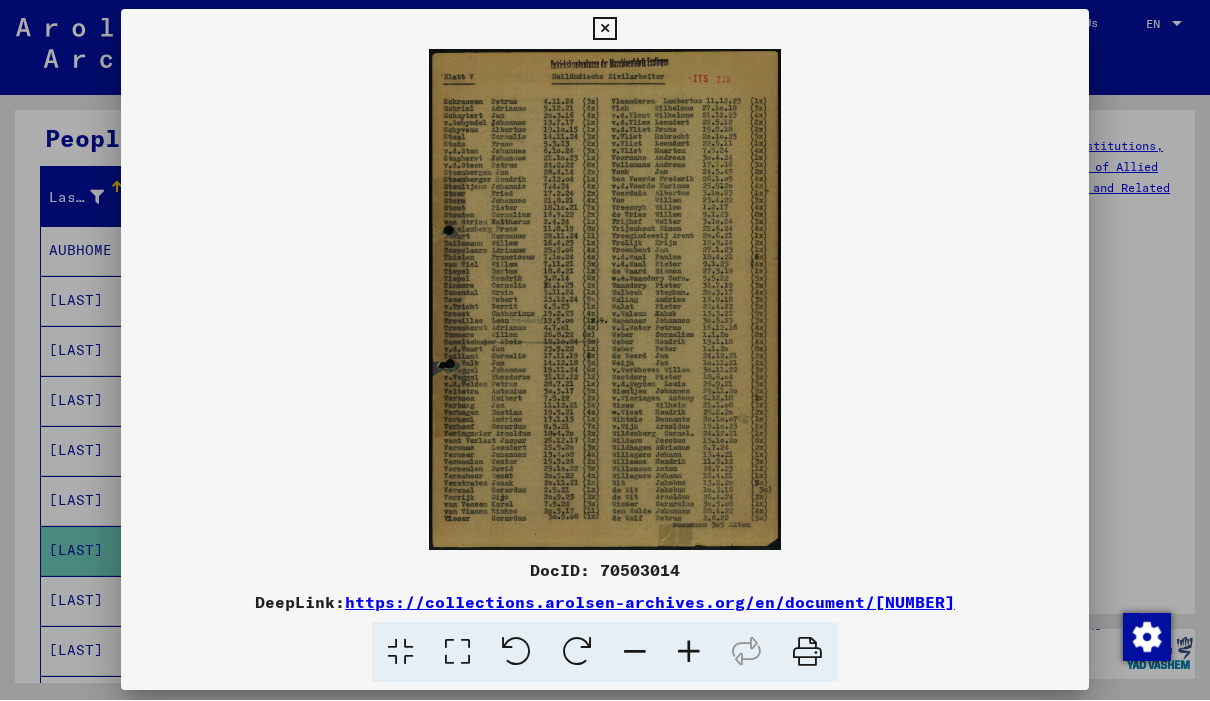 click at bounding box center (604, 30) 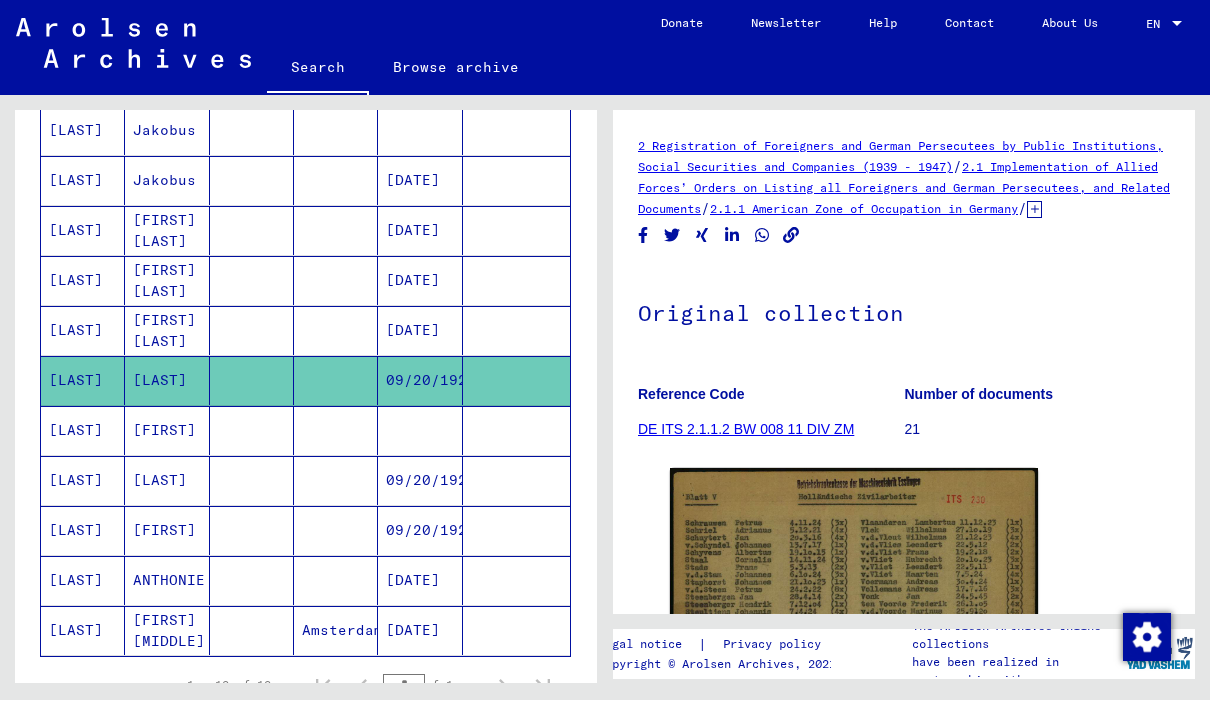 scroll, scrollTop: 360, scrollLeft: 0, axis: vertical 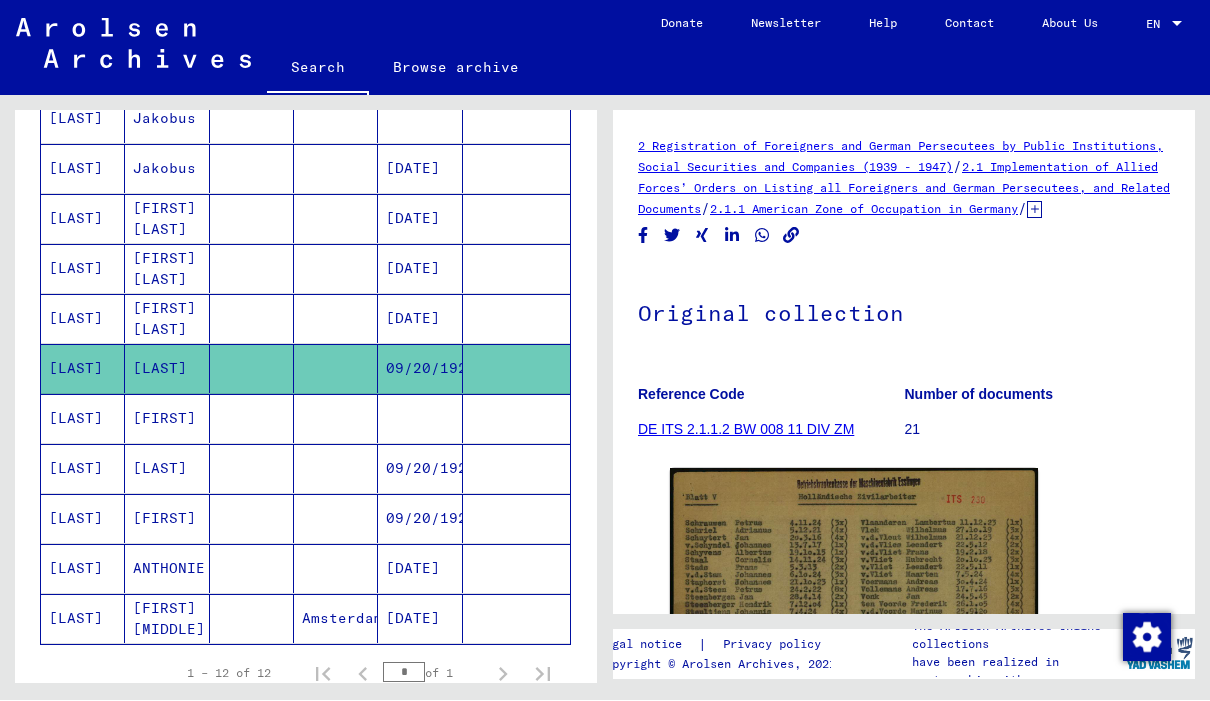 click on "[DATE]" at bounding box center (420, 619) 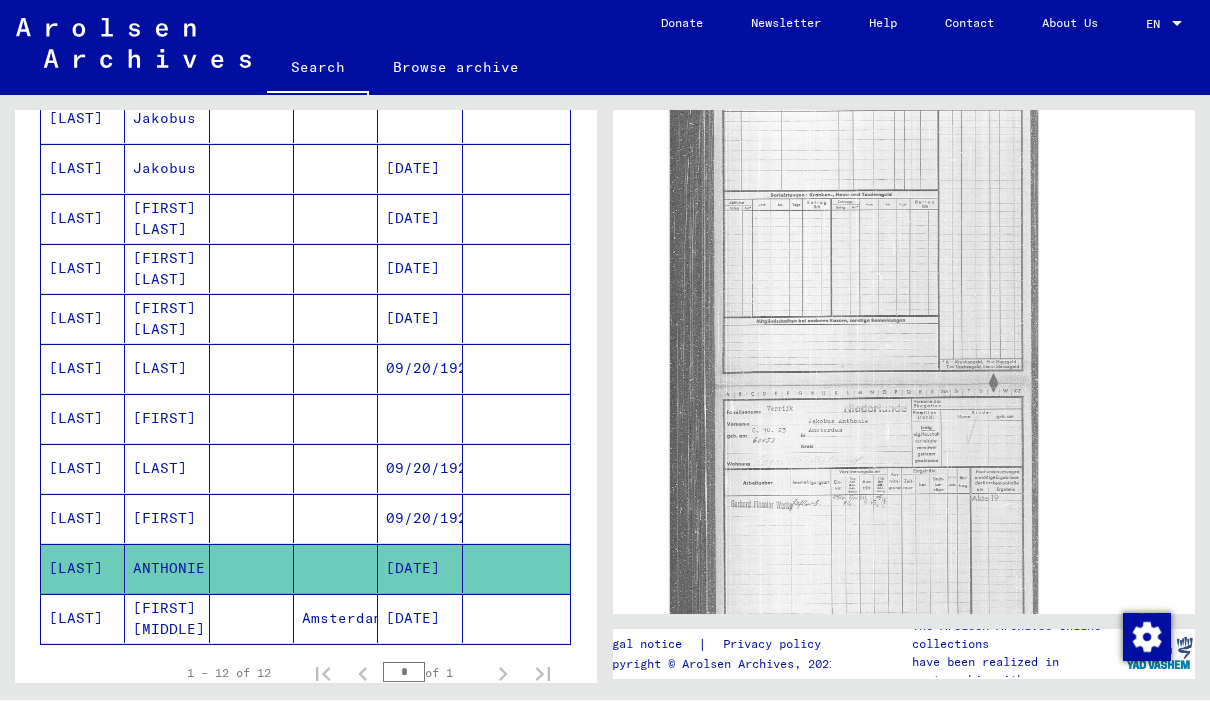 scroll, scrollTop: 667, scrollLeft: 0, axis: vertical 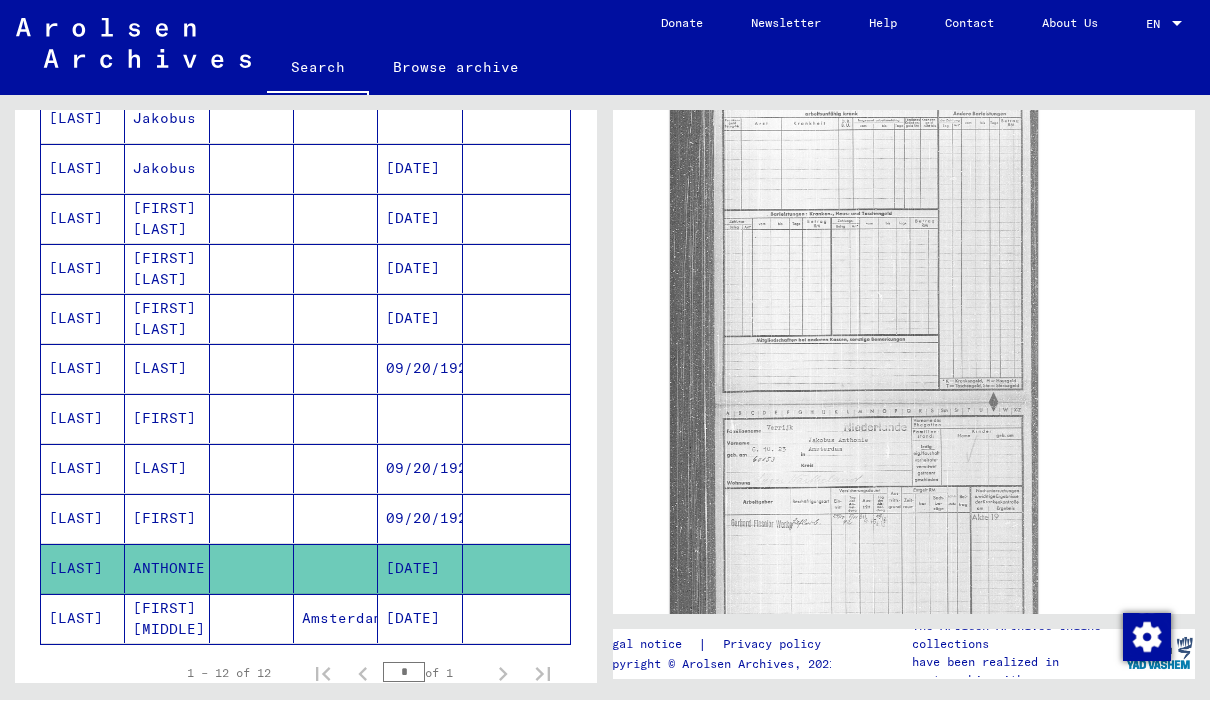 click 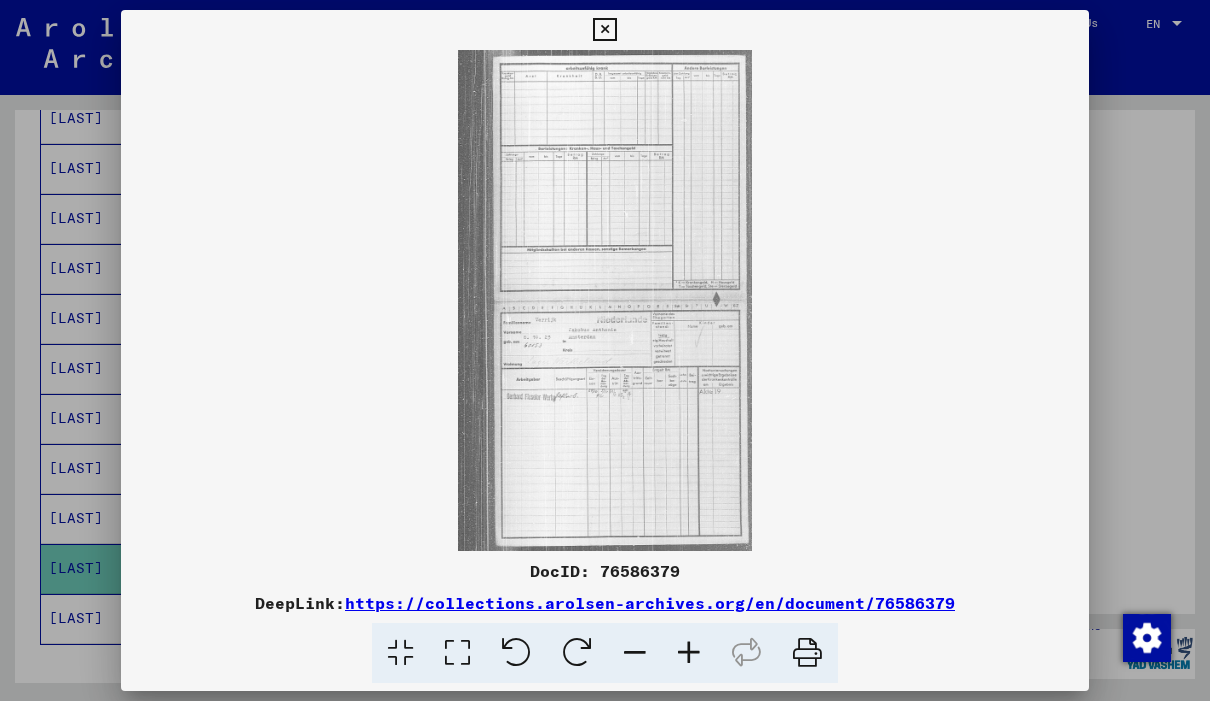 click at bounding box center (604, 30) 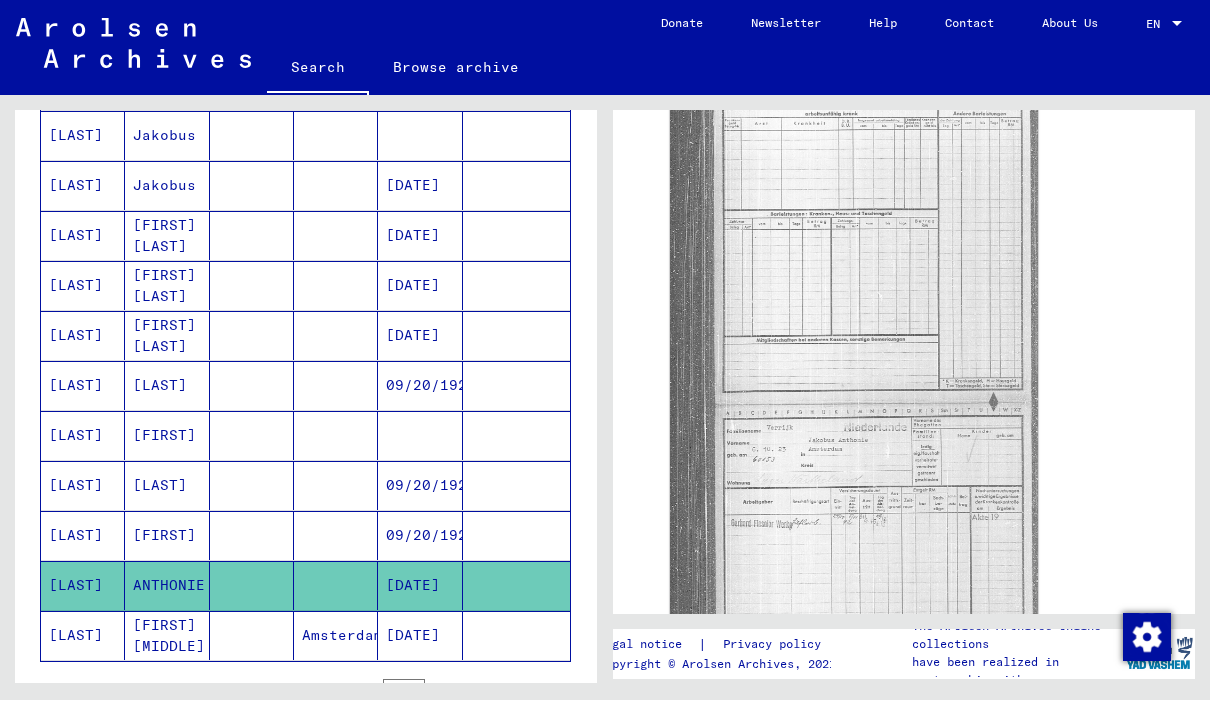 scroll, scrollTop: 327, scrollLeft: 0, axis: vertical 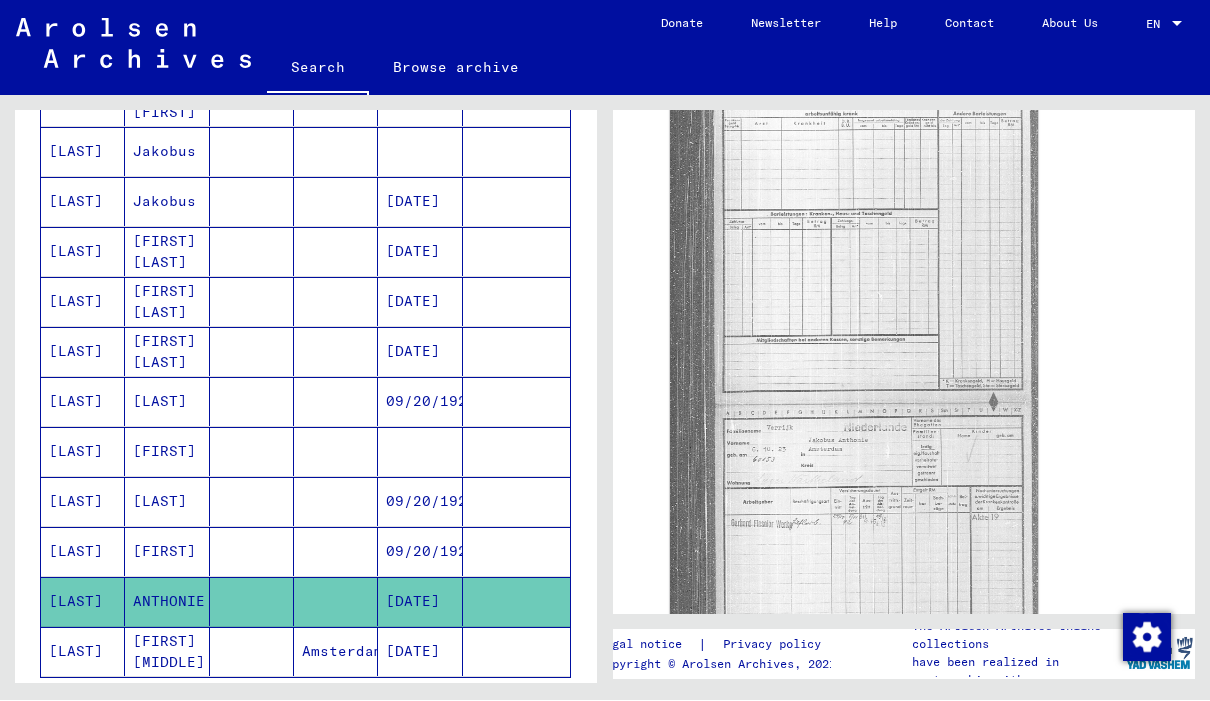click on "09/20/1923" at bounding box center [420, 602] 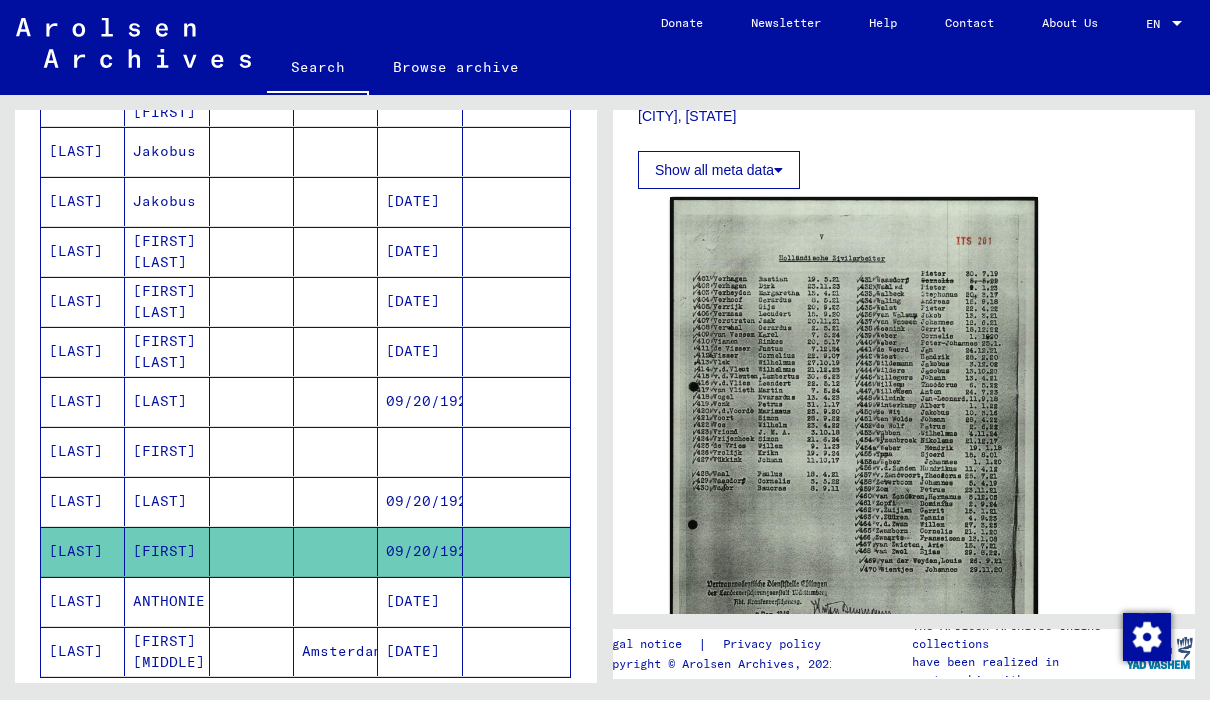 scroll, scrollTop: 2791, scrollLeft: 0, axis: vertical 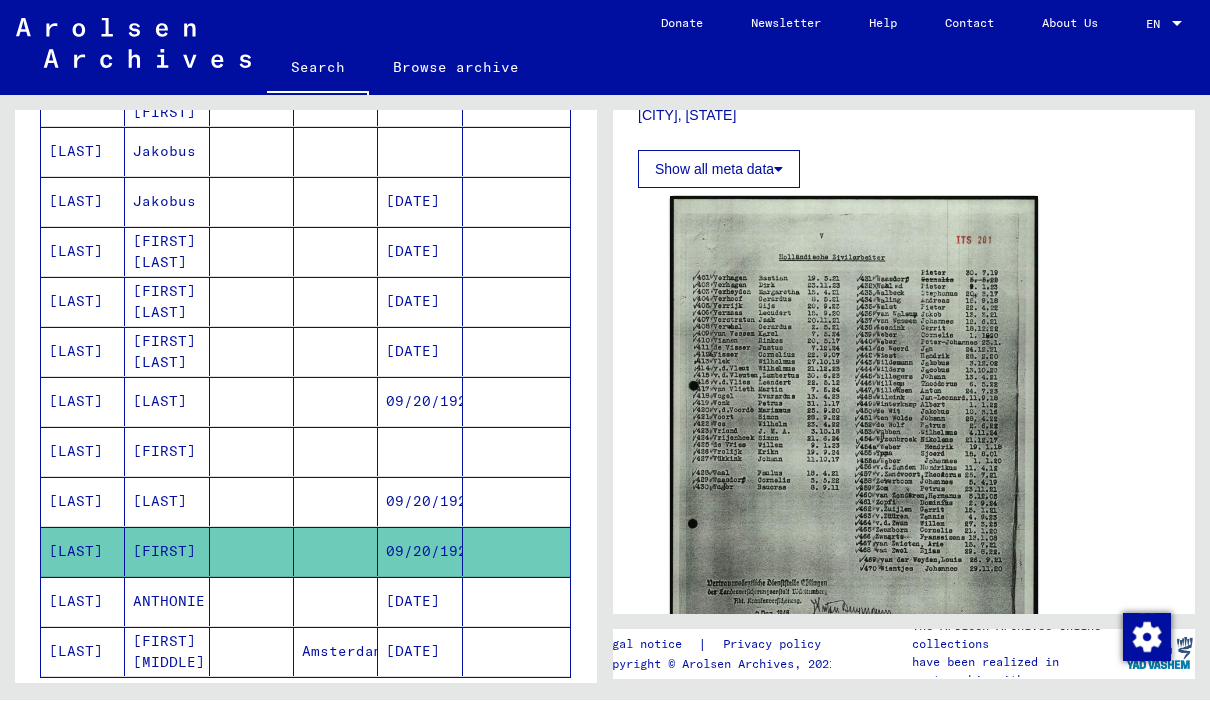 click 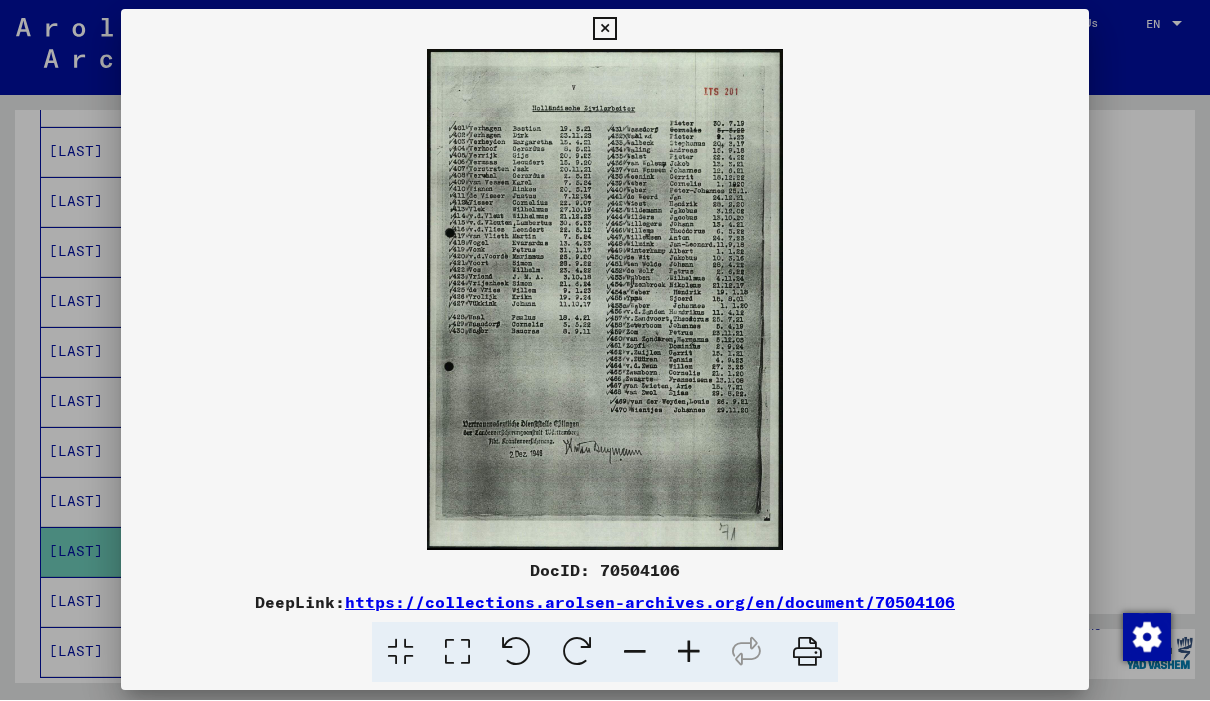 click at bounding box center (689, 653) 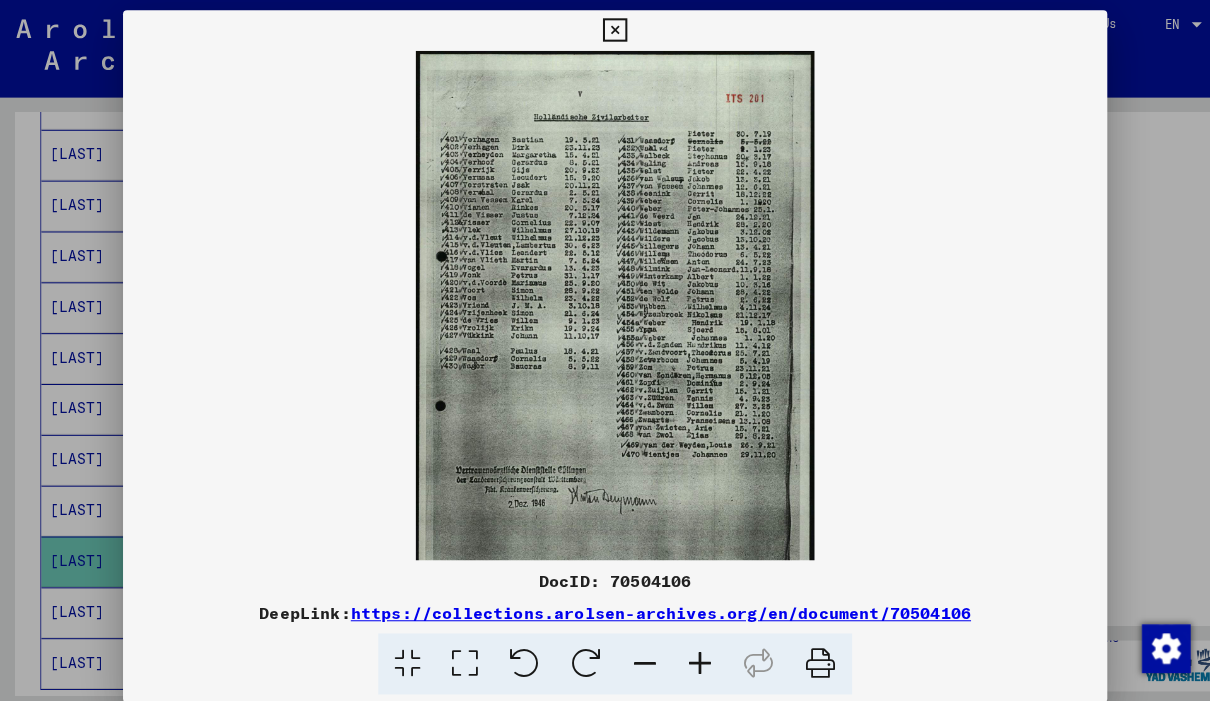 click at bounding box center (604, 30) 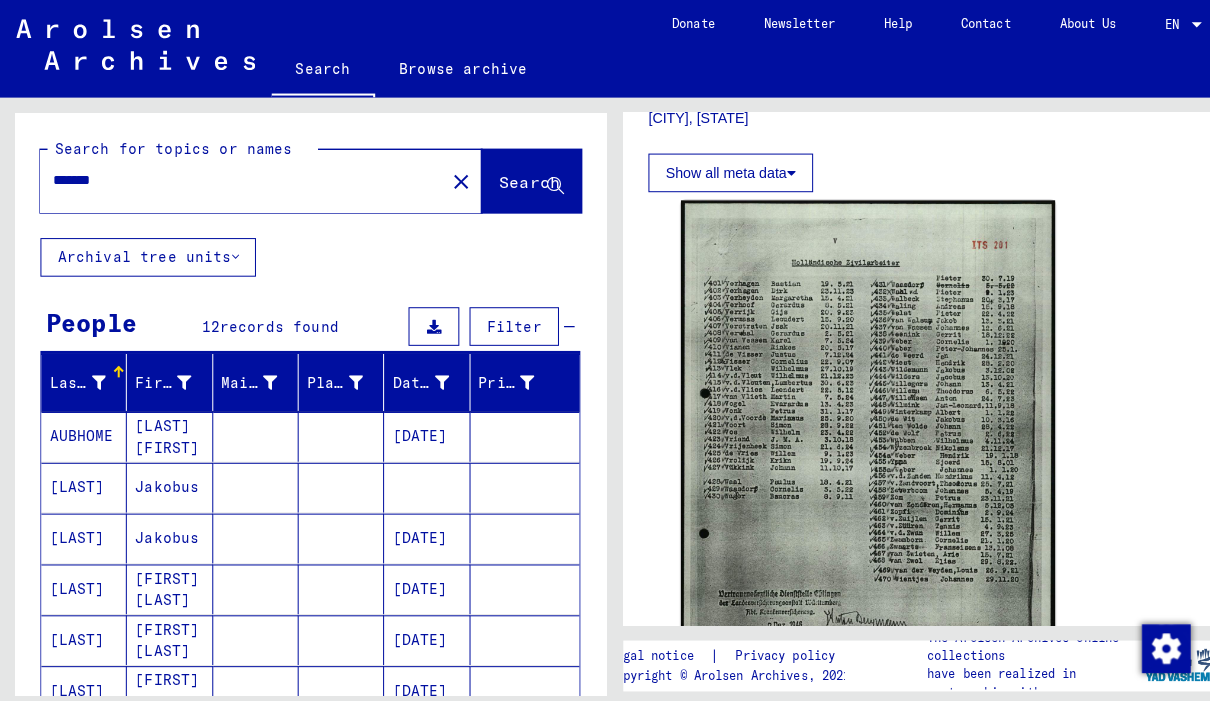 scroll, scrollTop: 0, scrollLeft: 0, axis: both 